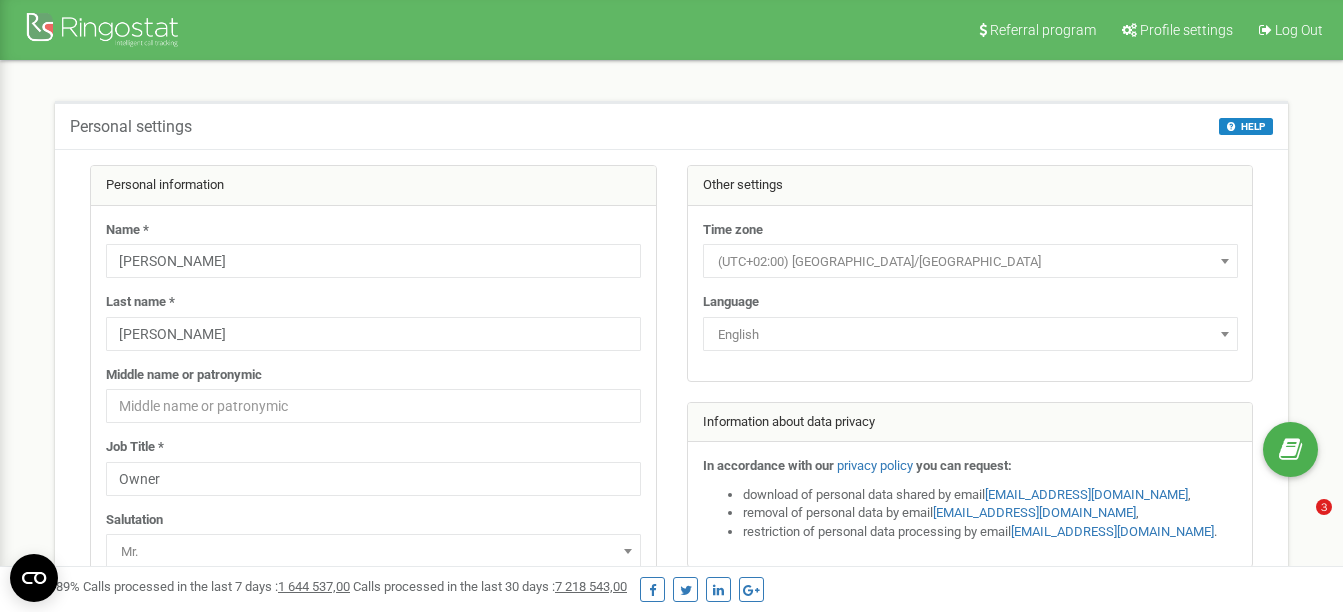 scroll, scrollTop: 0, scrollLeft: 0, axis: both 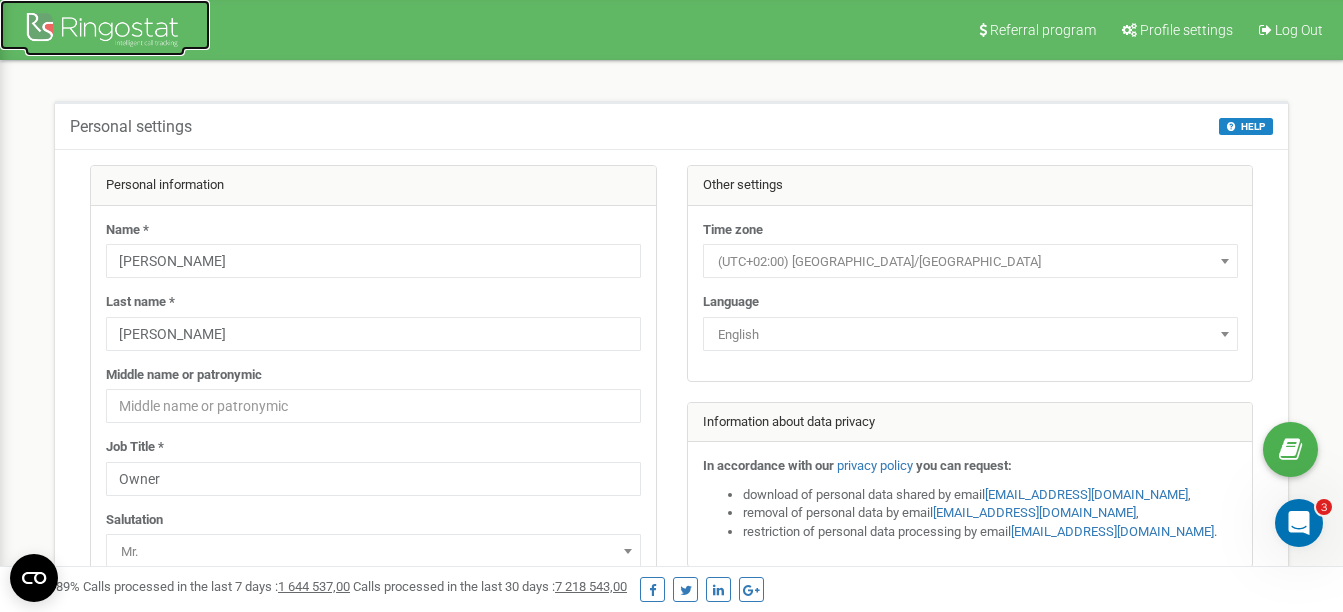 click at bounding box center [105, 32] 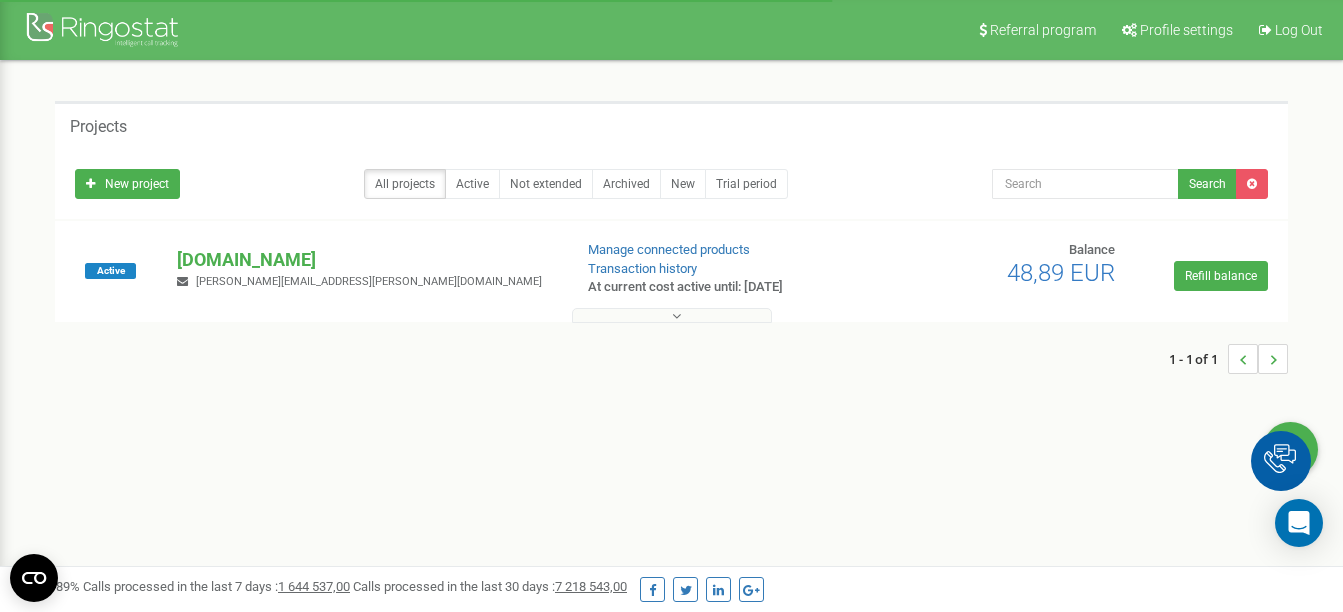 scroll, scrollTop: 0, scrollLeft: 0, axis: both 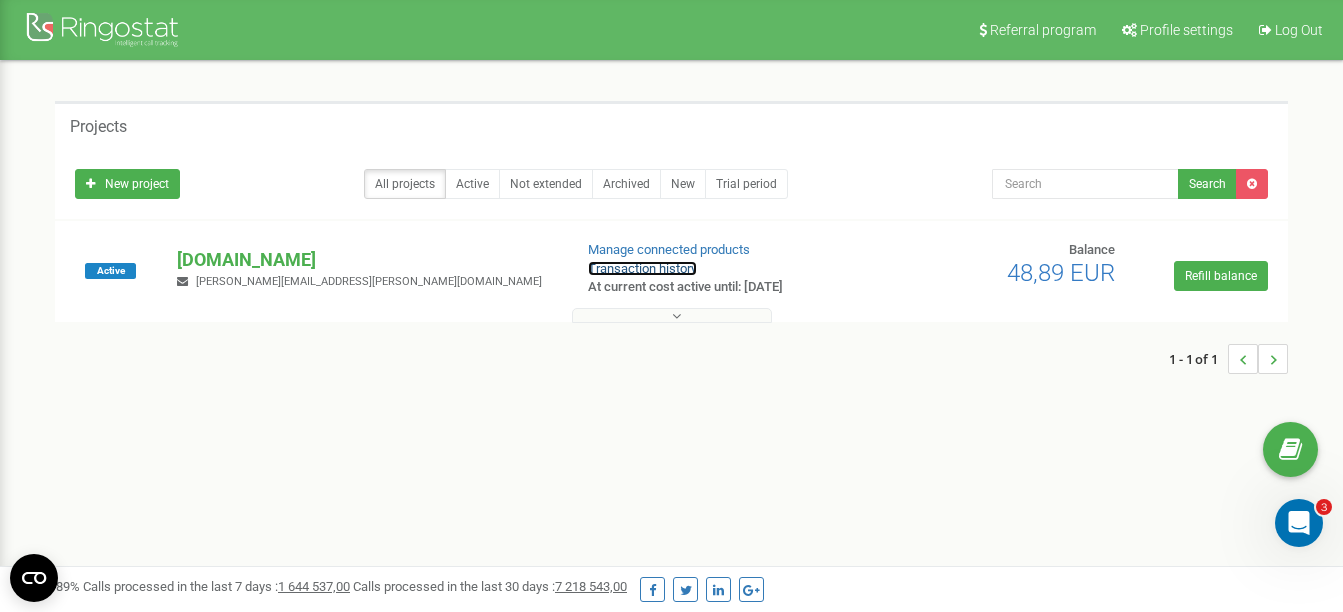 click on "Transaction history" at bounding box center (642, 268) 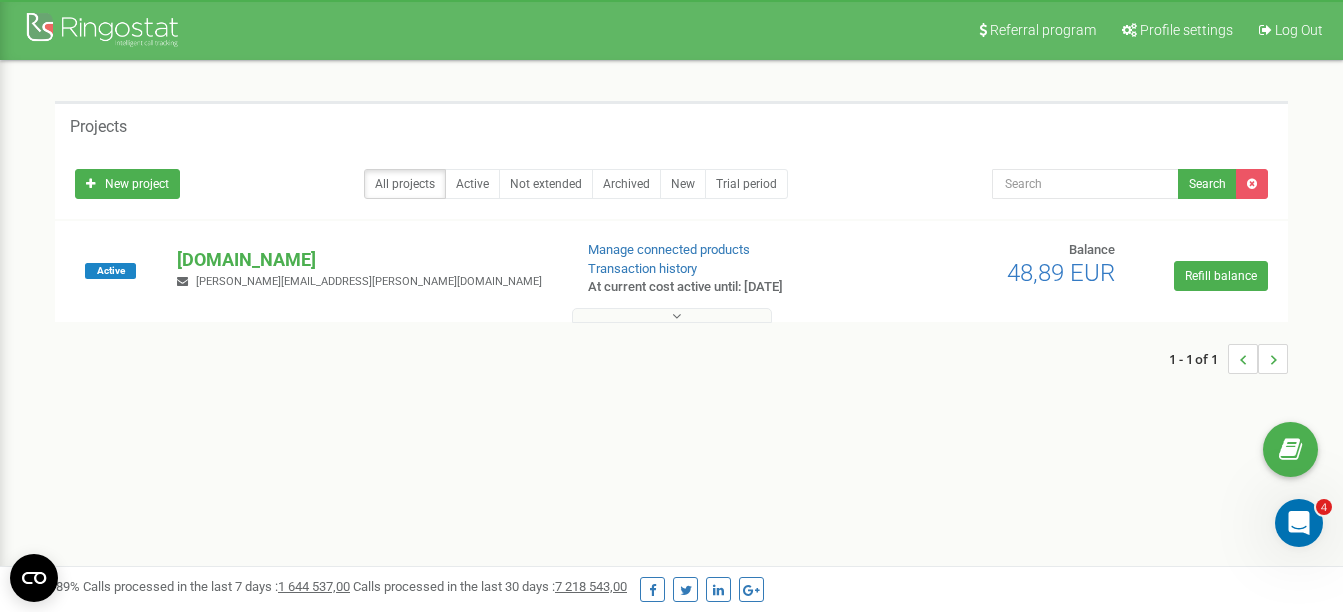 click on "Referral program
Profile settings
Log Out
Projects
New project
All projects
Active
Not extended
Archived
New
Trial period
Search Active" at bounding box center [671, 600] 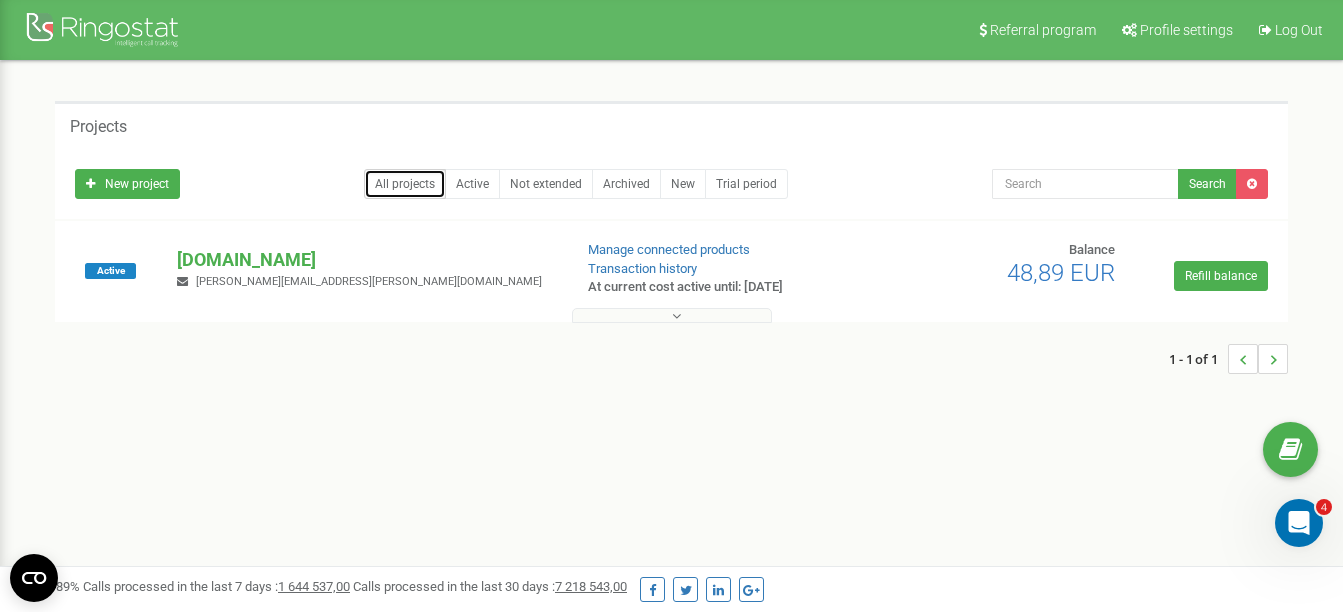 click on "All projects" at bounding box center [405, 184] 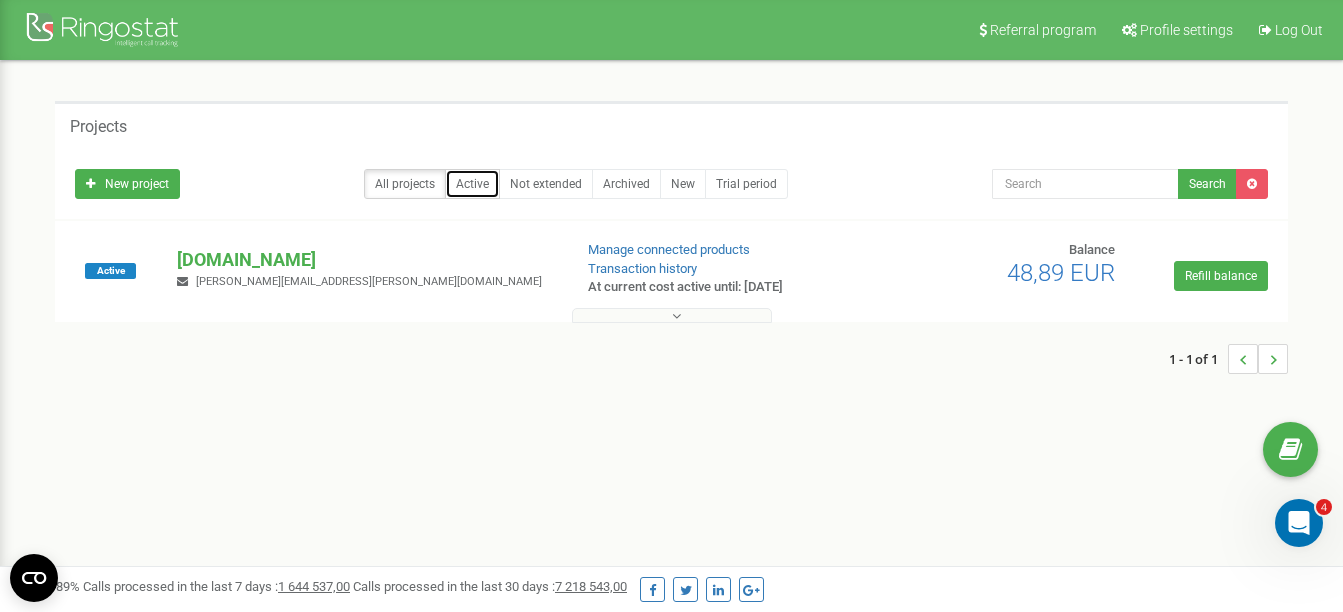 click on "Active" at bounding box center [472, 184] 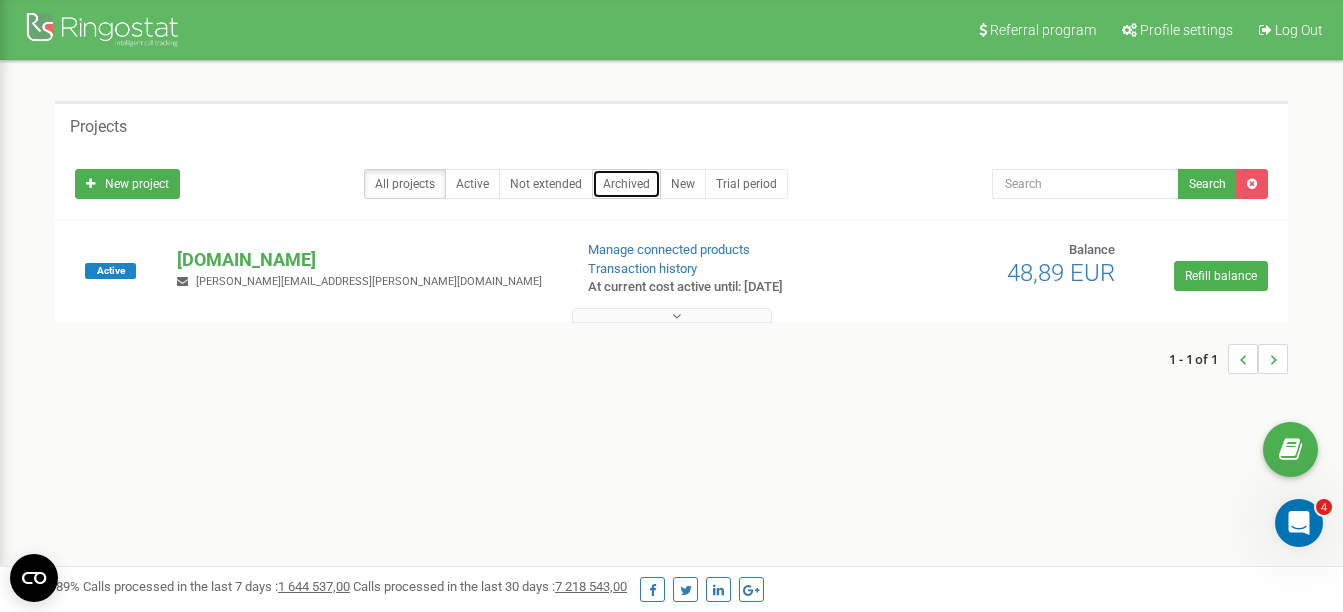 click on "Archived" at bounding box center [626, 184] 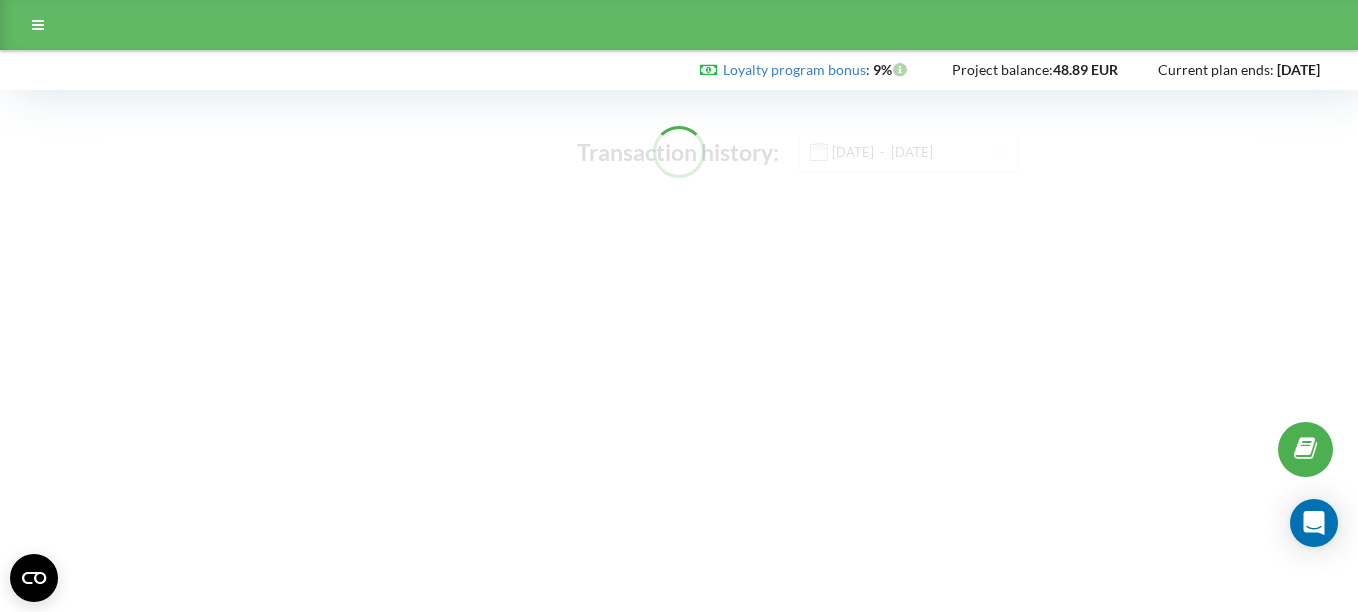 scroll, scrollTop: 0, scrollLeft: 0, axis: both 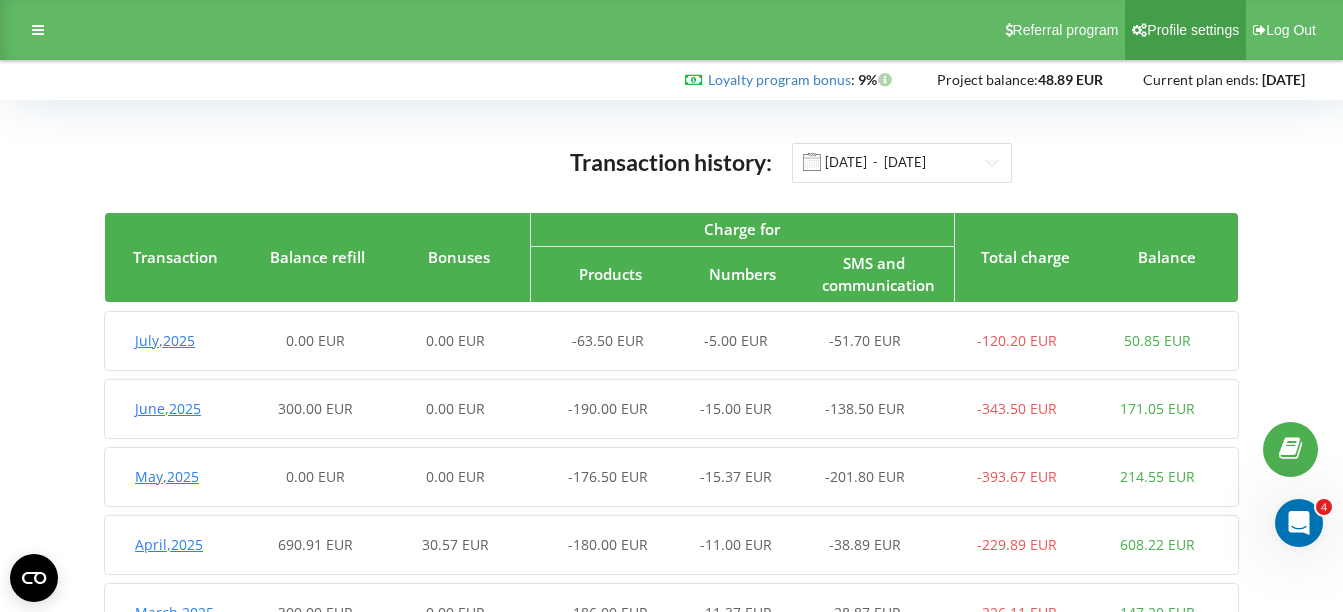 click on "Profile settings" at bounding box center (1193, 30) 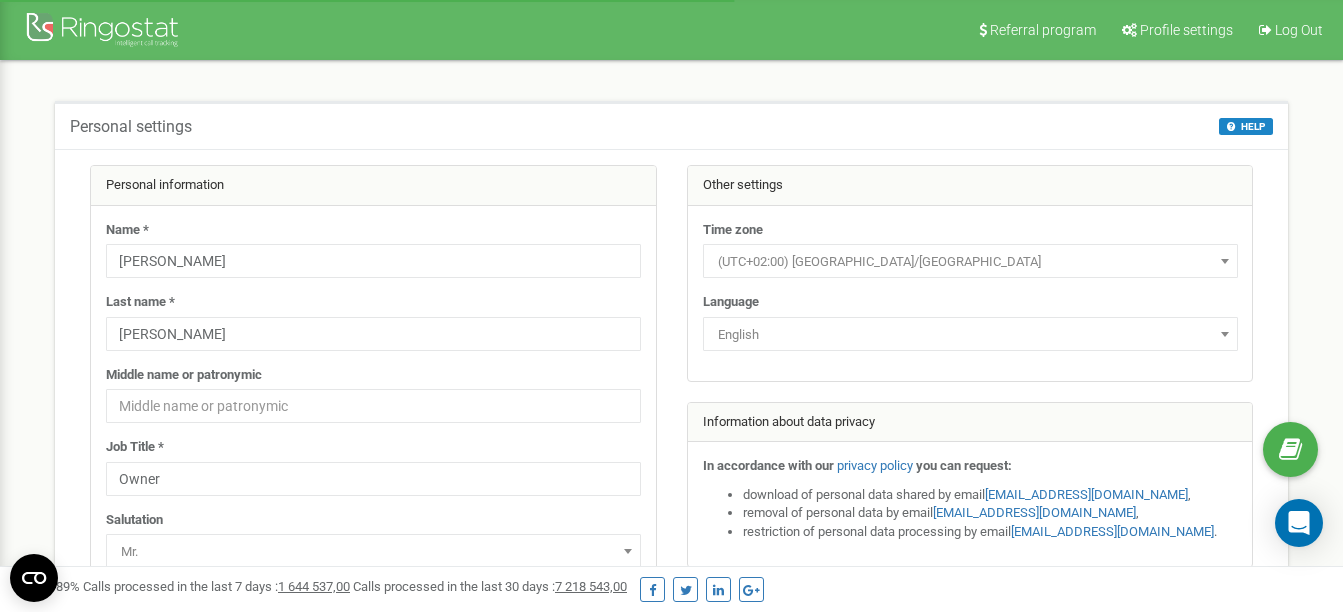 scroll, scrollTop: 300, scrollLeft: 0, axis: vertical 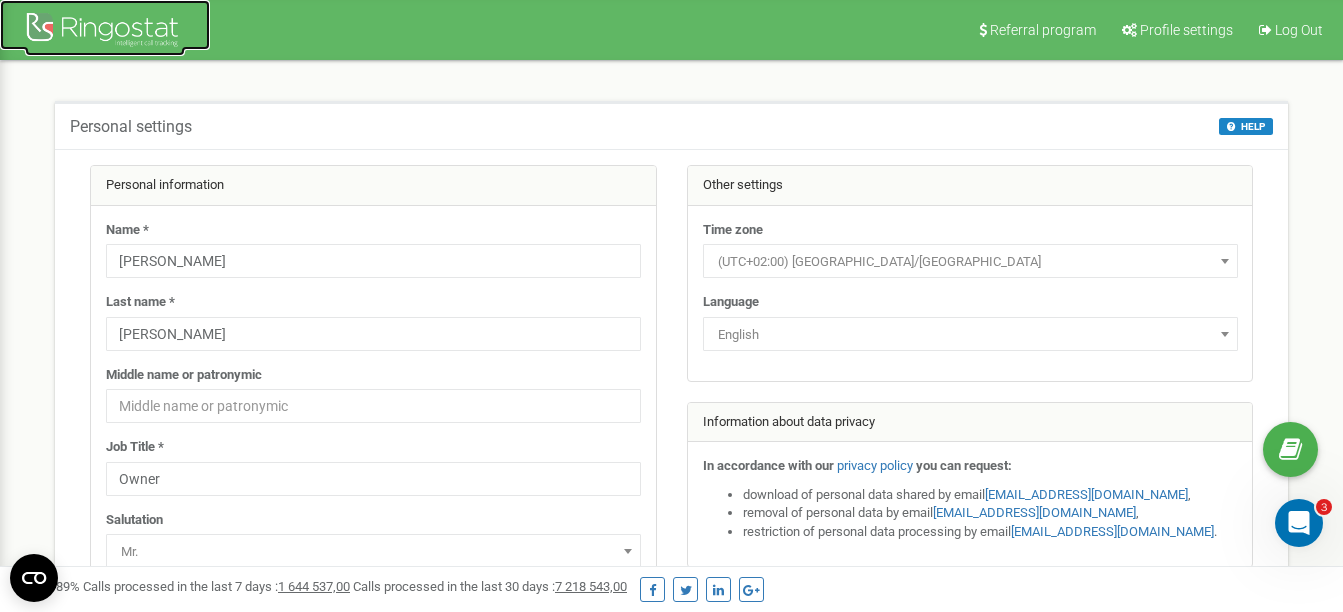 click at bounding box center (105, 32) 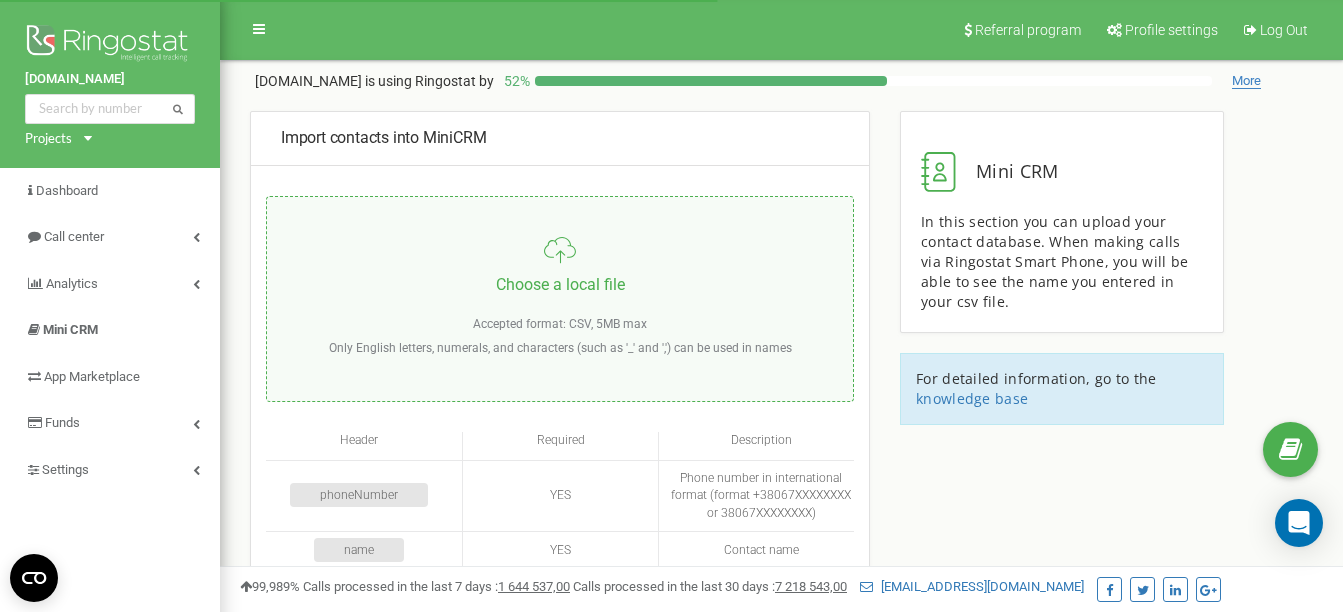 scroll, scrollTop: 0, scrollLeft: 0, axis: both 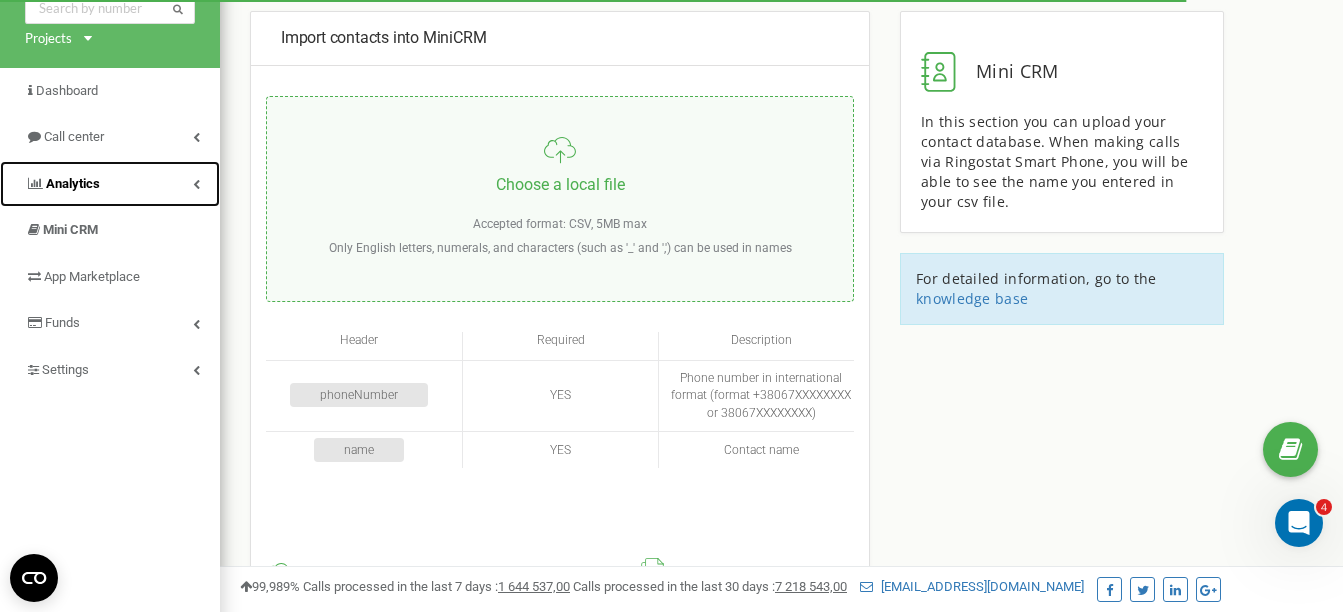 click on "Analytics" at bounding box center (73, 183) 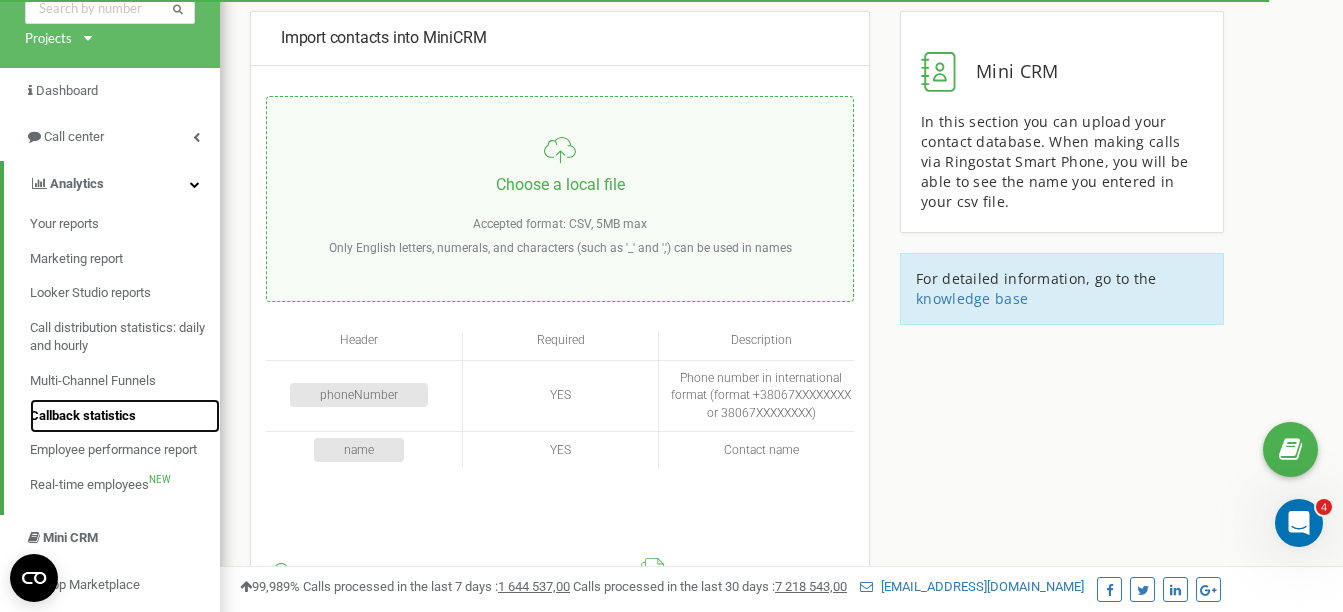 click on "Callback statistics" at bounding box center [83, 416] 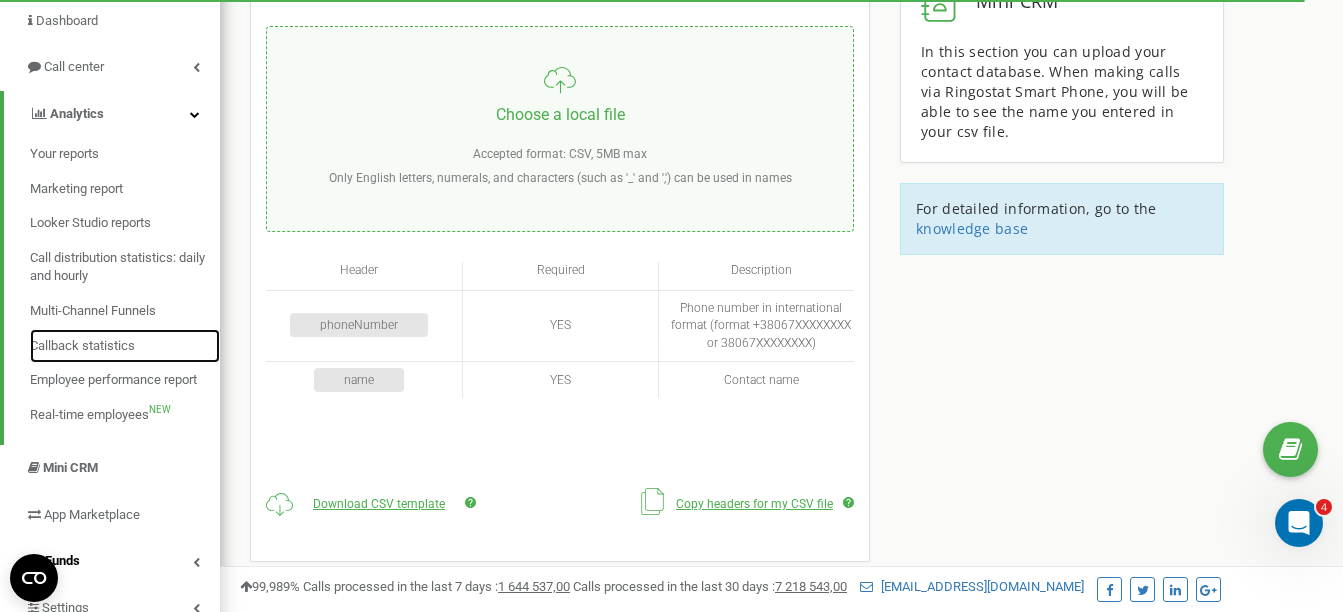 scroll, scrollTop: 300, scrollLeft: 0, axis: vertical 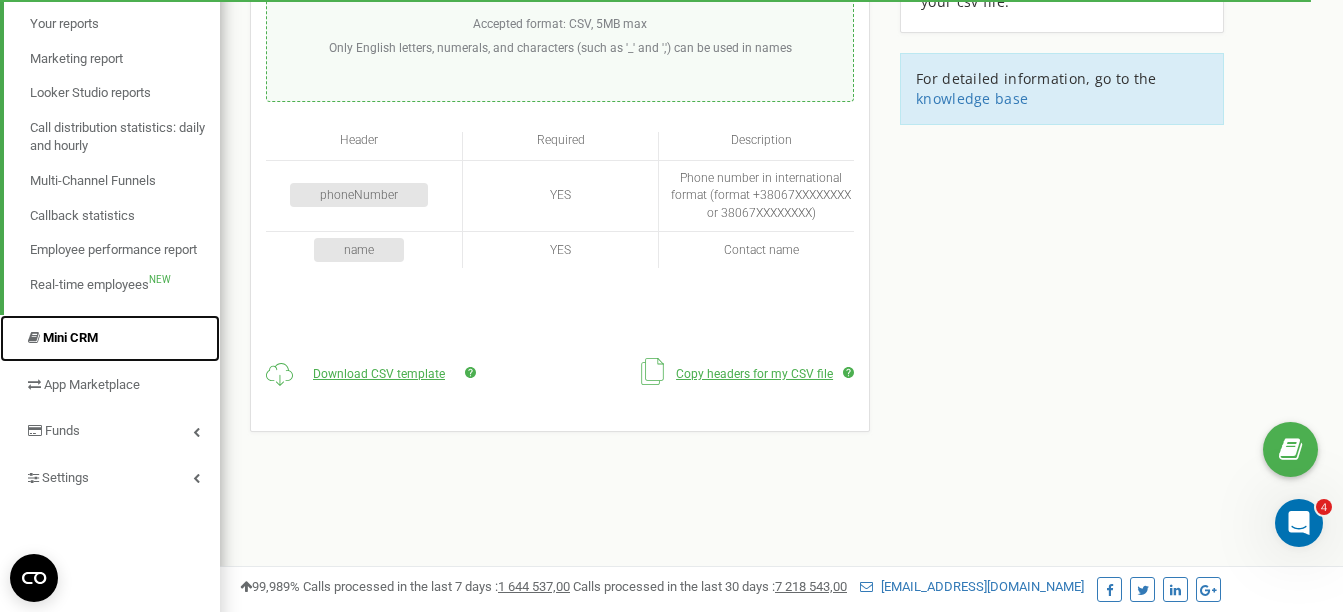 click on "Mini CRM" at bounding box center [110, 338] 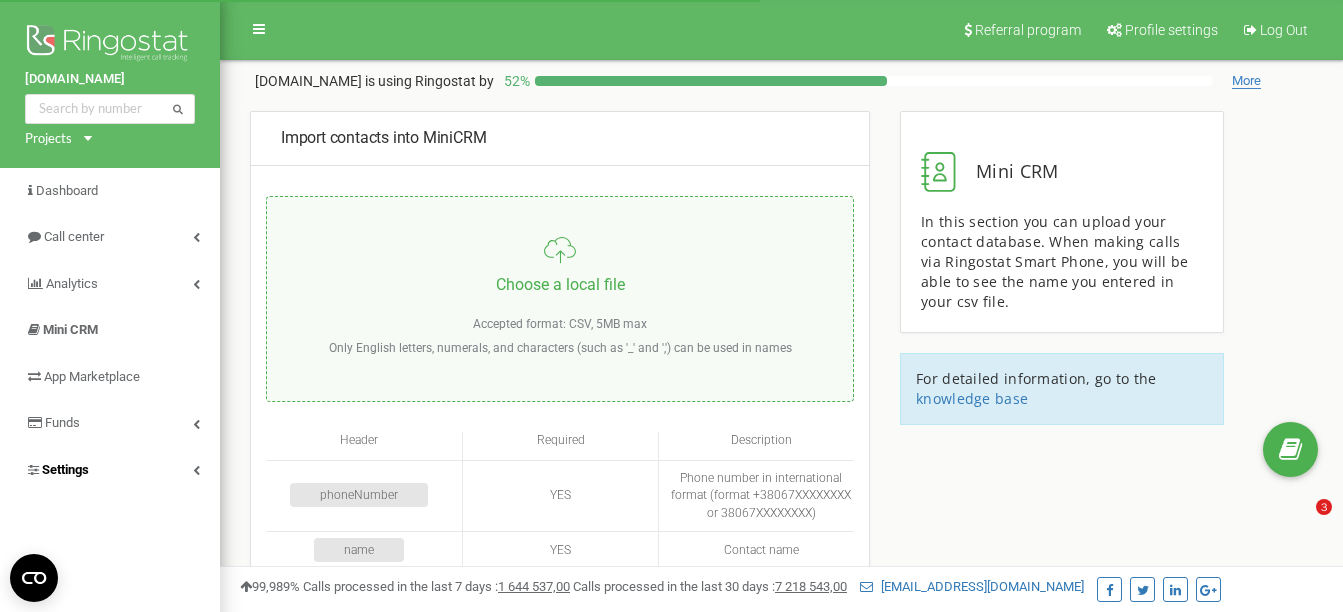 scroll, scrollTop: 300, scrollLeft: 0, axis: vertical 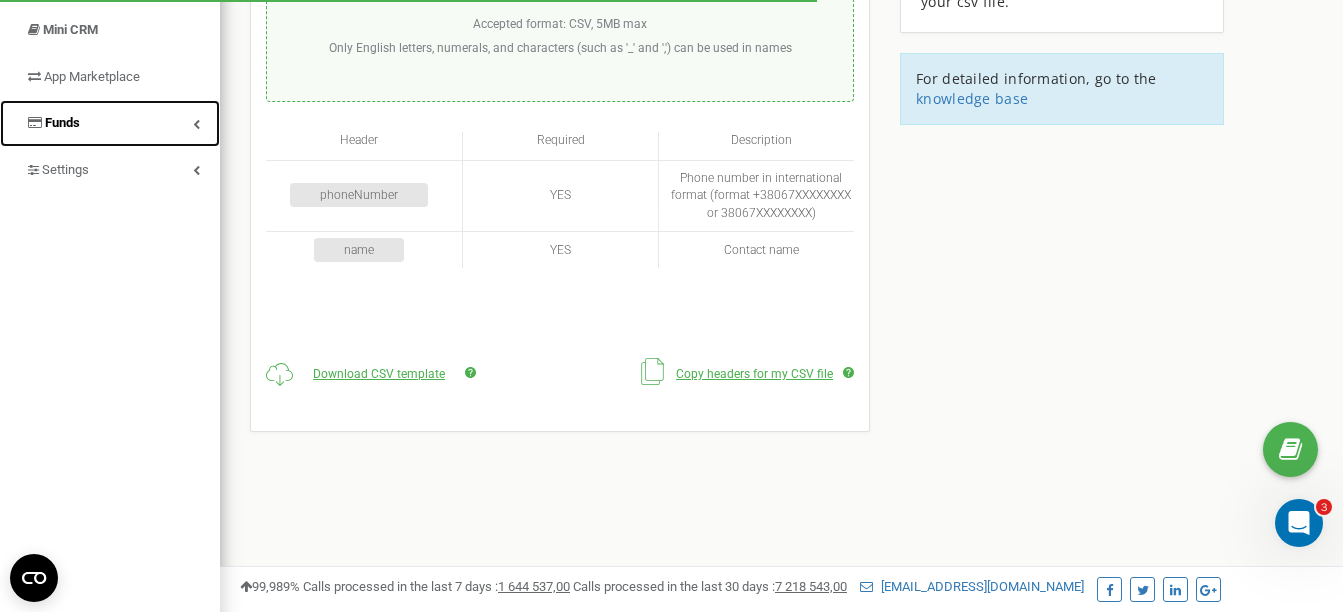 click on "Funds" at bounding box center (62, 122) 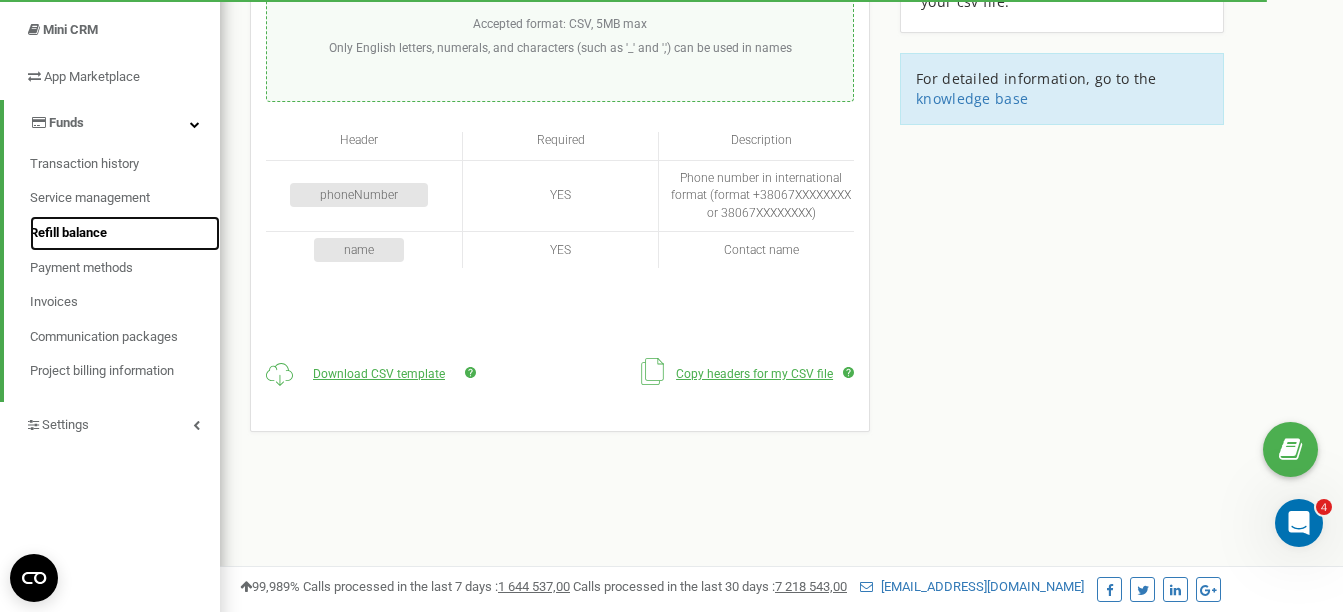 click on "Refill balance" at bounding box center [125, 233] 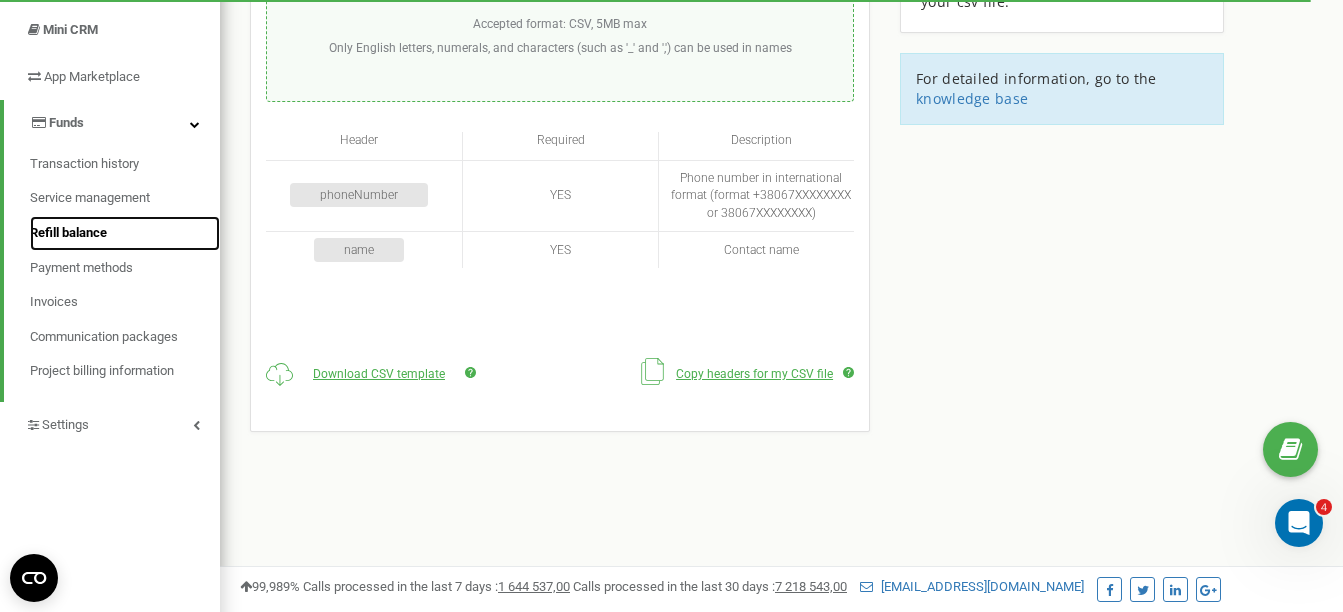 click on "Refill balance" at bounding box center [68, 233] 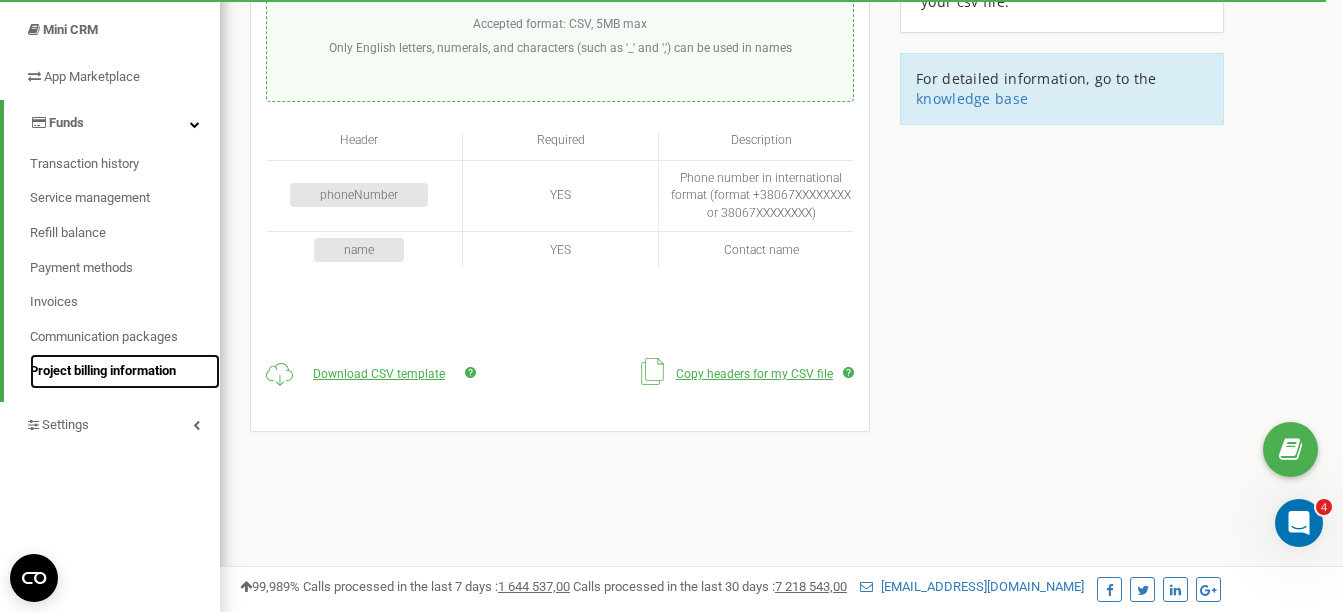 click on "Project billing information" at bounding box center [103, 371] 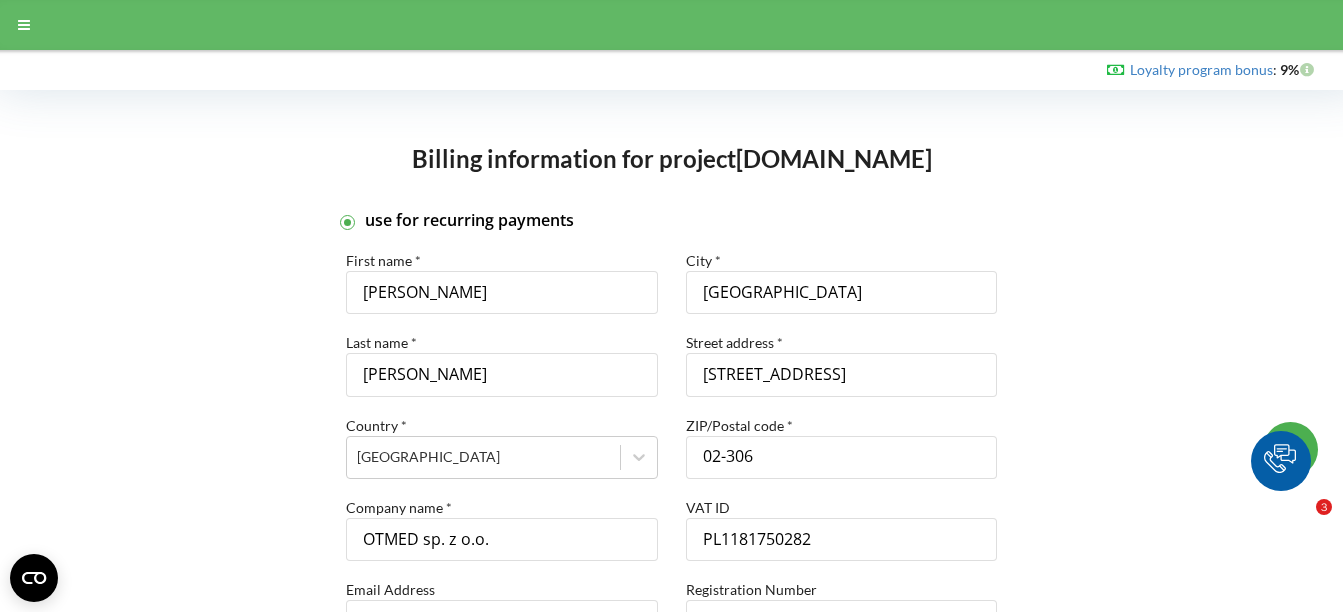 scroll, scrollTop: 0, scrollLeft: 0, axis: both 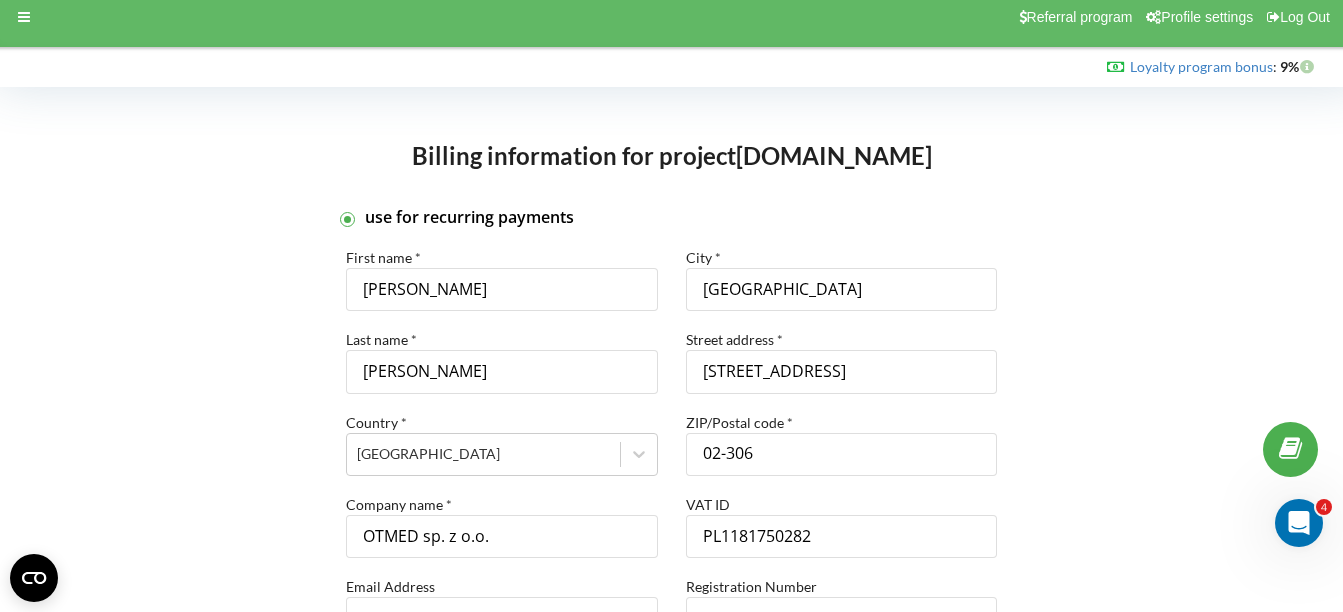 click on "use for recurring payments" at bounding box center (469, 217) 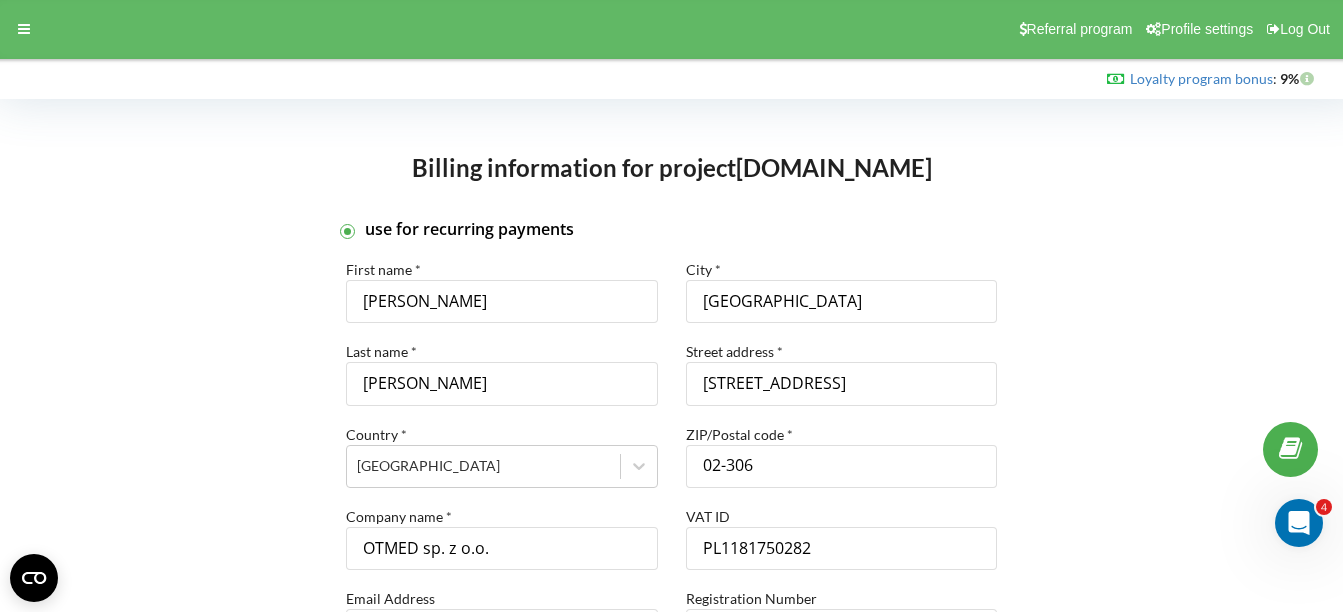 scroll, scrollTop: 0, scrollLeft: 0, axis: both 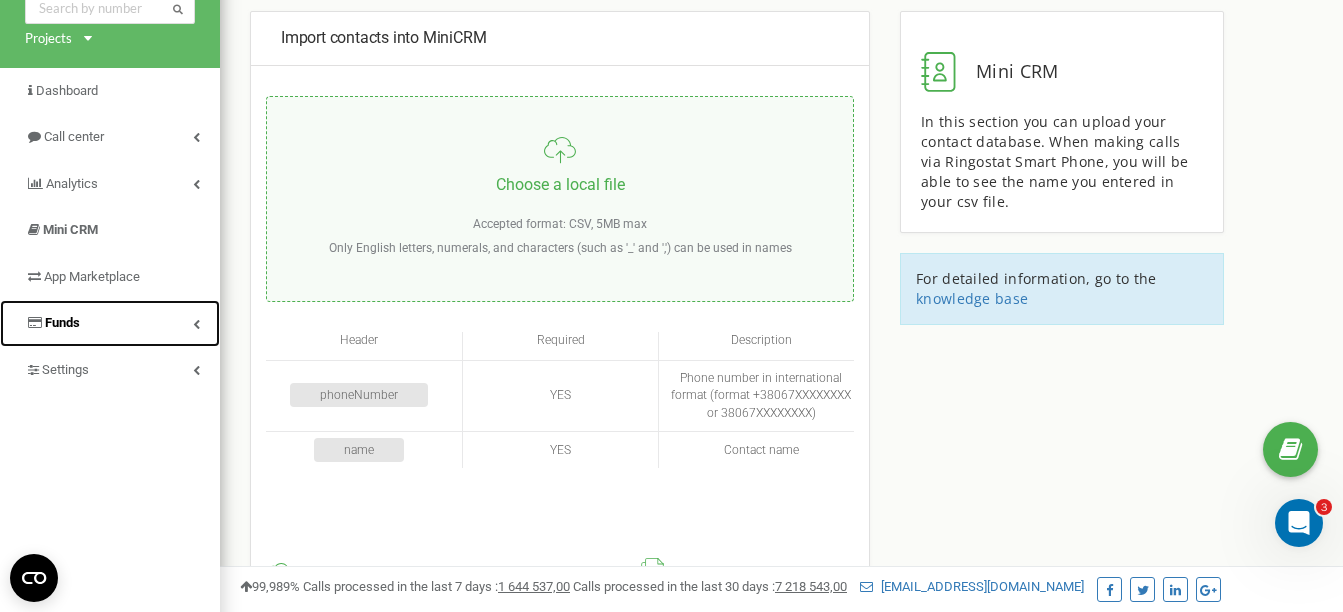 click on "Funds" at bounding box center (110, 323) 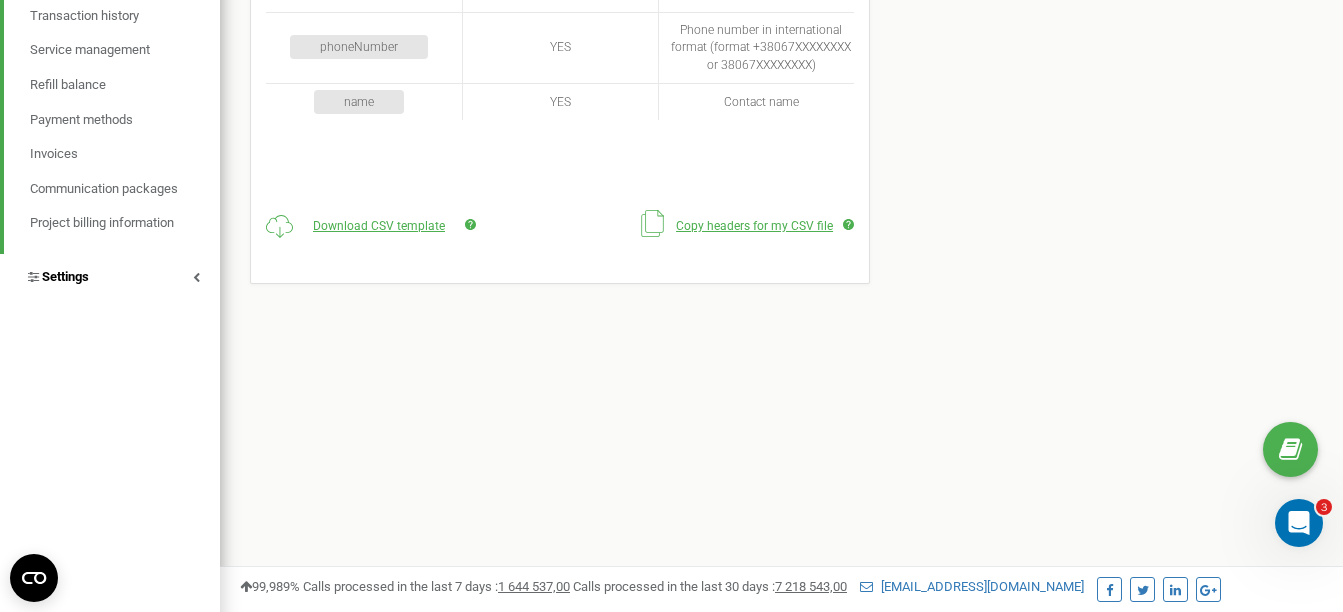 scroll, scrollTop: 300, scrollLeft: 0, axis: vertical 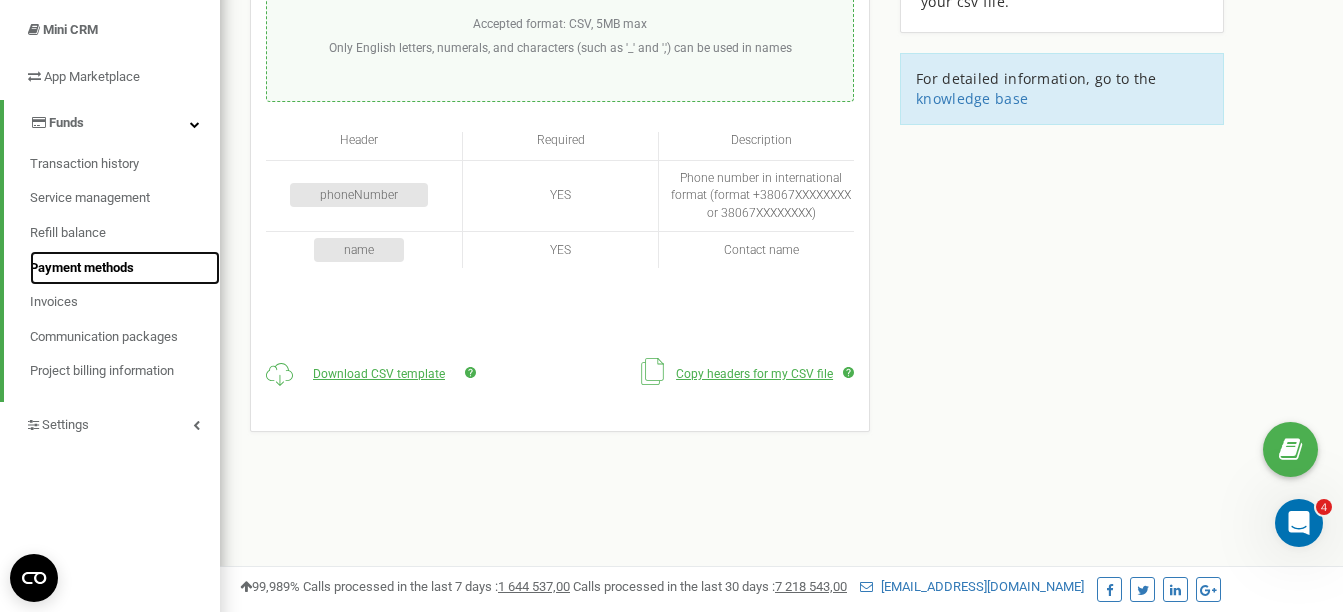 click on "Payment methods" at bounding box center (82, 268) 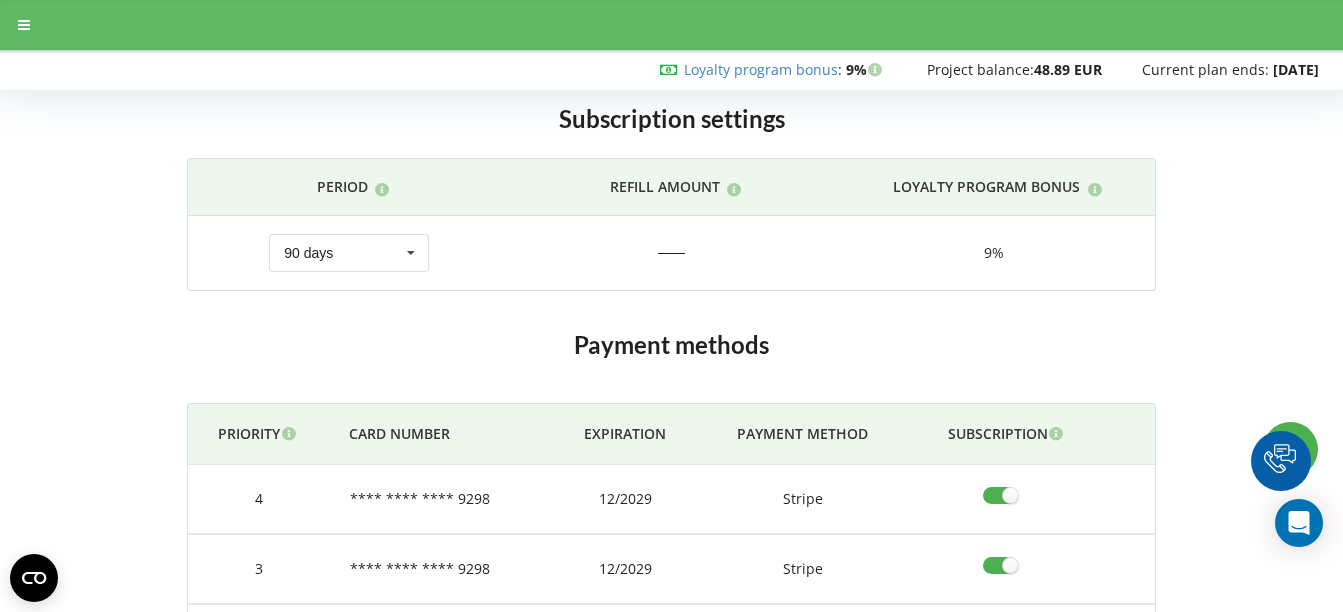 scroll, scrollTop: 0, scrollLeft: 0, axis: both 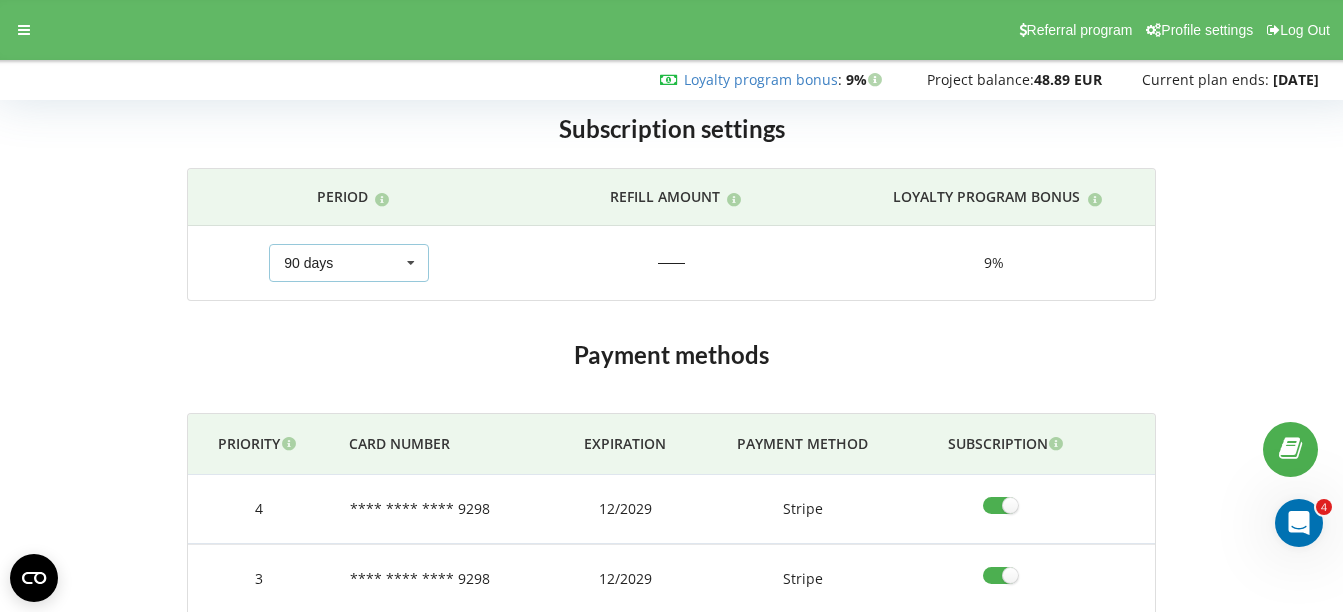 click on "30 days 90 days 180 days 360 days 1080 days Refill by sum 90 days 30 days 90 days 180 days 360 days 1080 days Refill by sum" at bounding box center (349, 263) 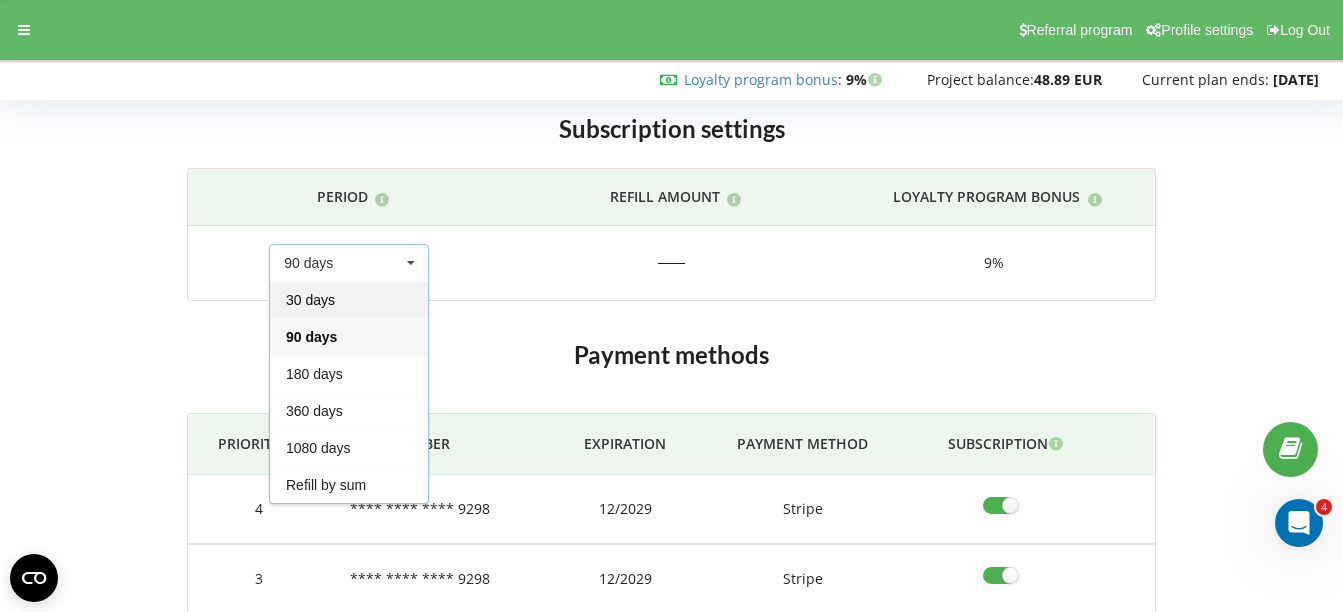 click on "30 days" at bounding box center (349, 299) 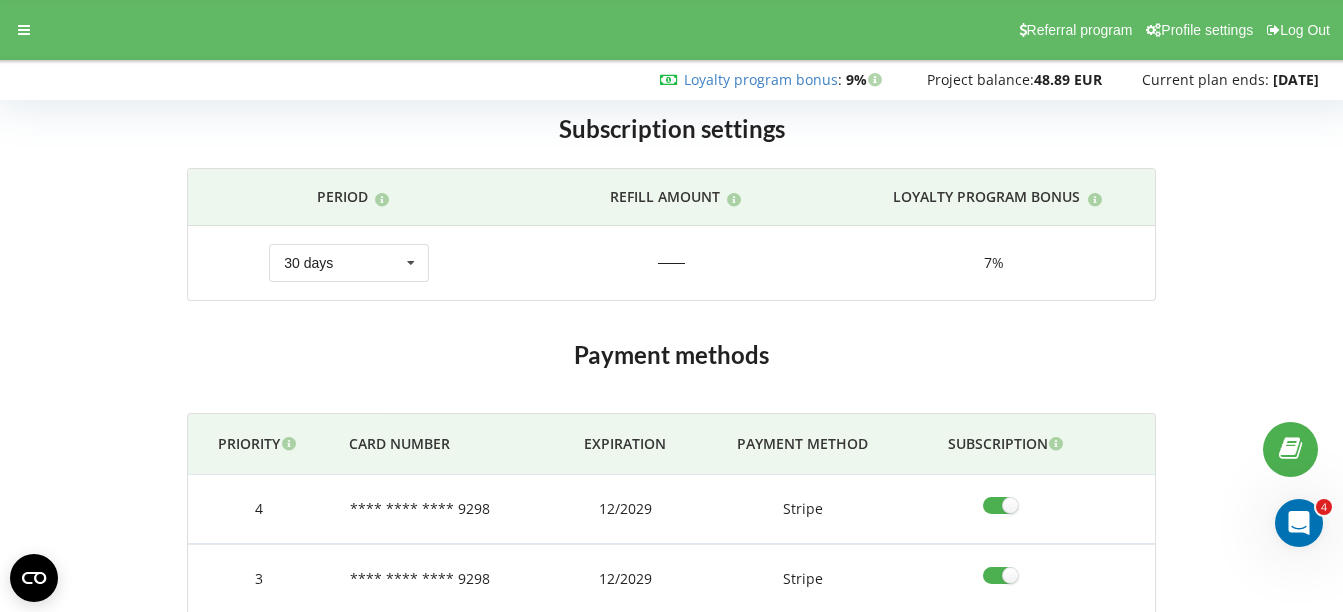 click on "Subscription settings
Period
Refill amount
Loyalty program bonus
30 days 90 days 180 days 360 days" at bounding box center [671, 211] 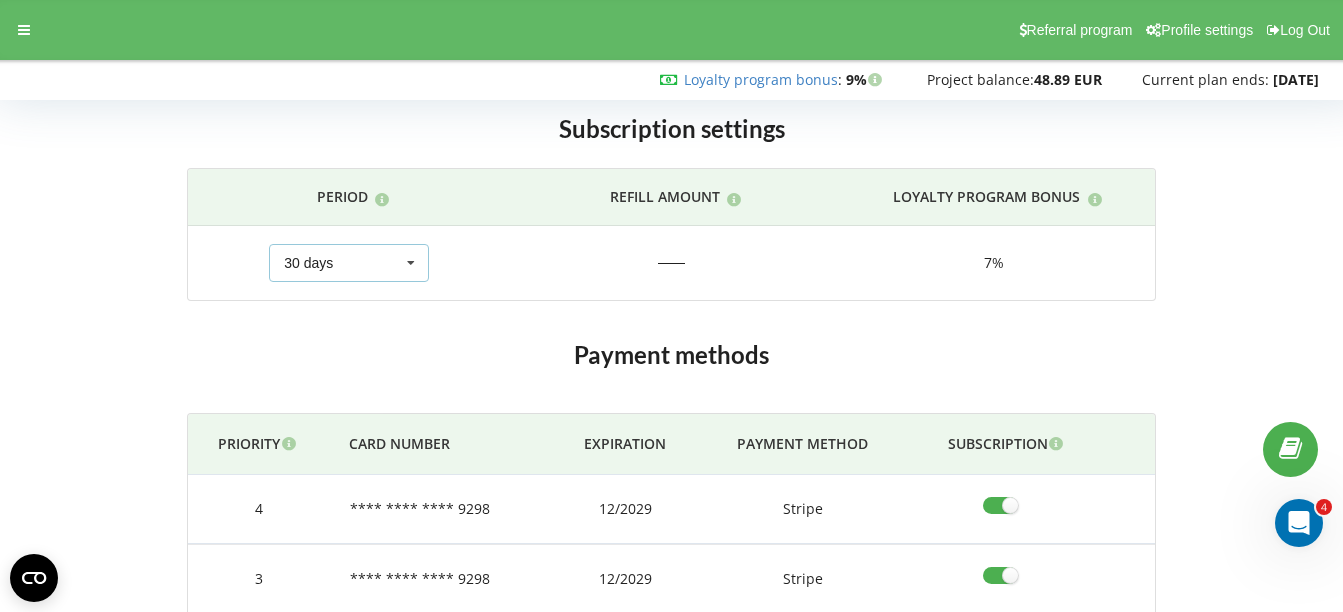 click on "30 days 90 days 180 days 360 days 1080 days Refill by sum 30 days 30 days 90 days 180 days 360 days 1080 days Refill by sum" at bounding box center (349, 263) 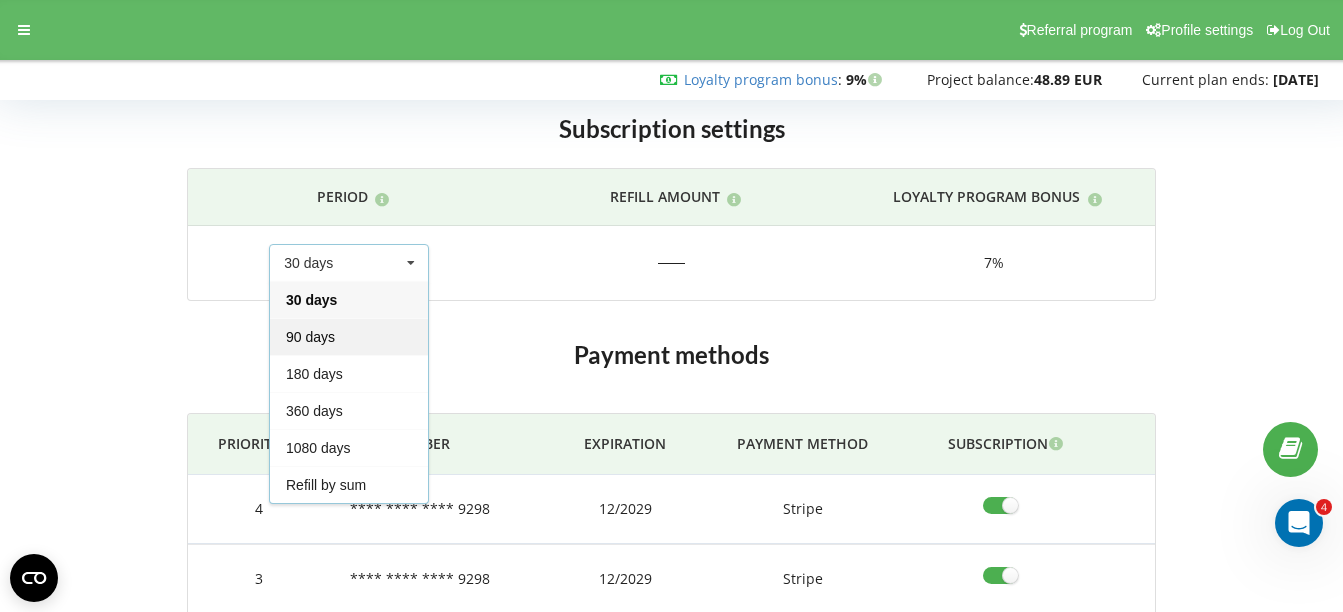 click on "90 days" at bounding box center [349, 336] 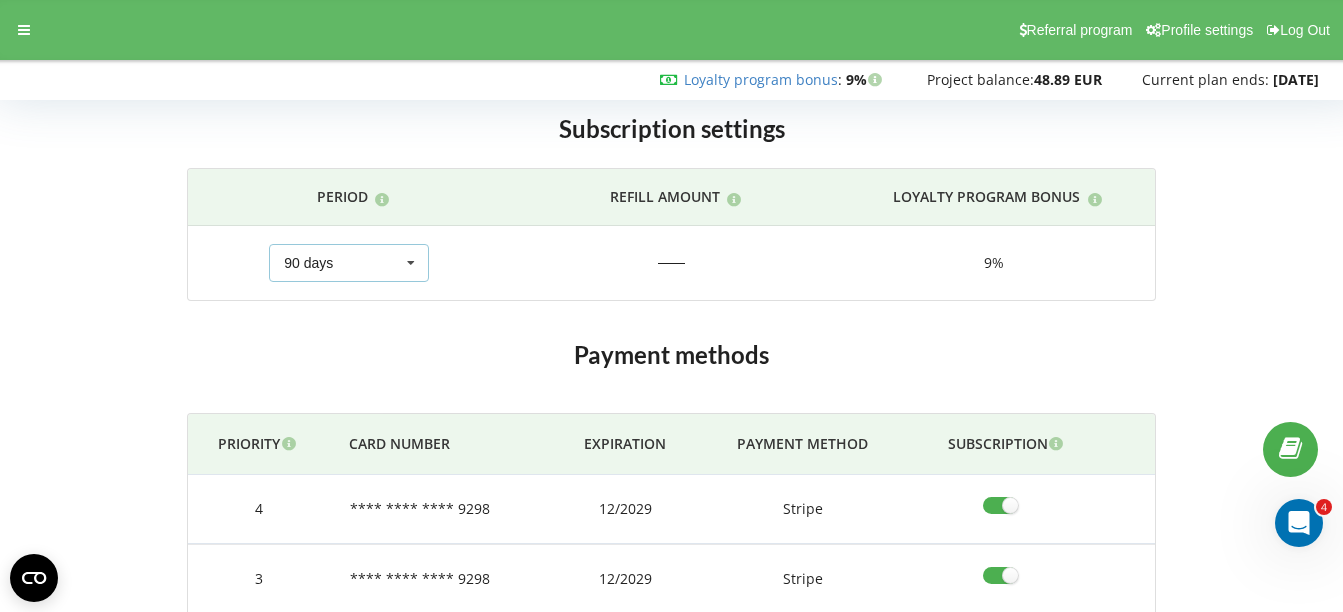 click on "30 days 90 days 180 days 360 days 1080 days Refill by sum 90 days 30 days 90 days 180 days 360 days 1080 days Refill by sum" at bounding box center (349, 263) 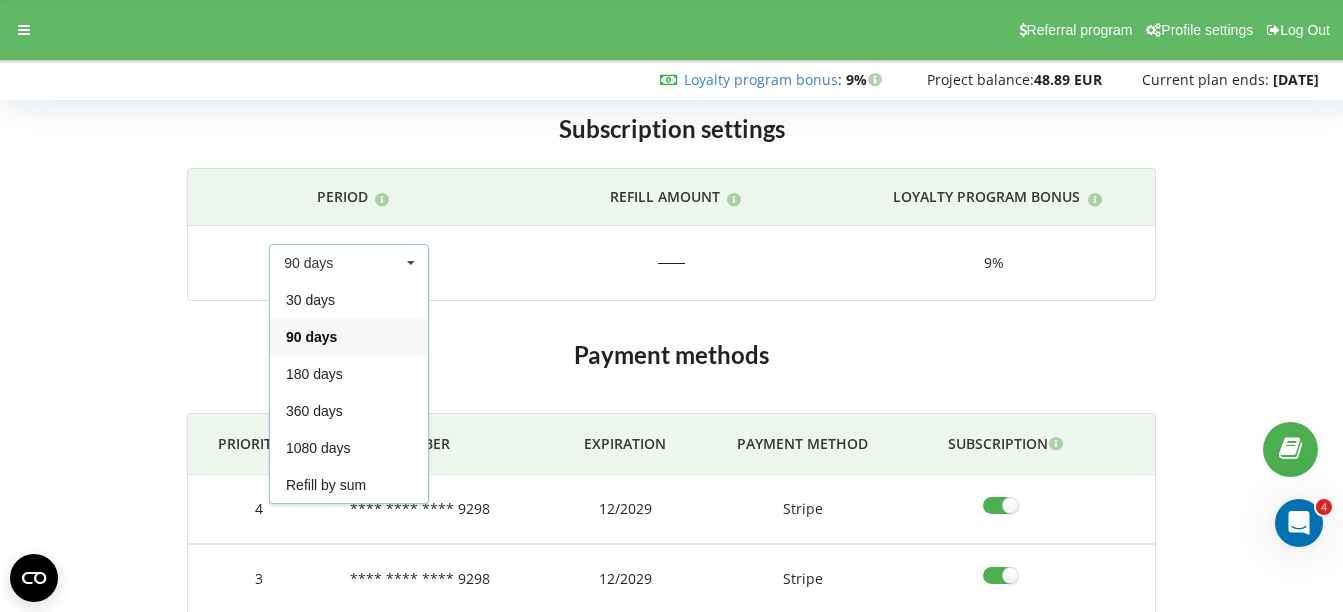click on "90 days" at bounding box center (349, 336) 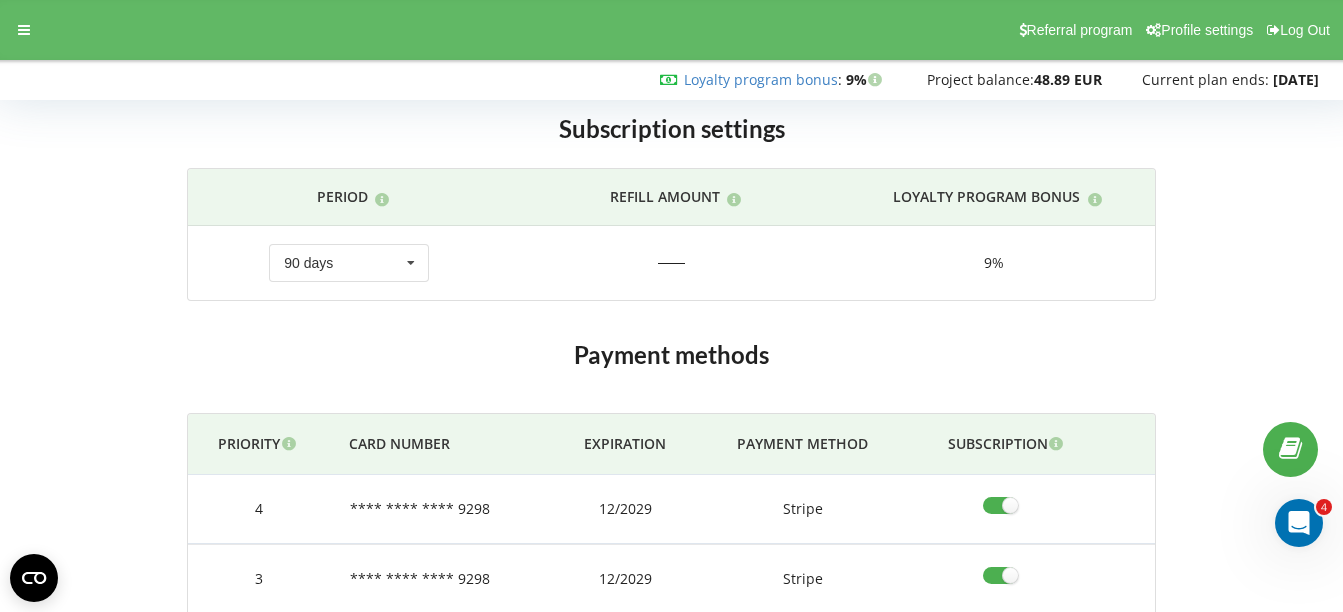 click on "Period
Refill amount
Loyalty program bonus
30 days 90 days 180 days 360 days 1080 days" at bounding box center [671, 234] 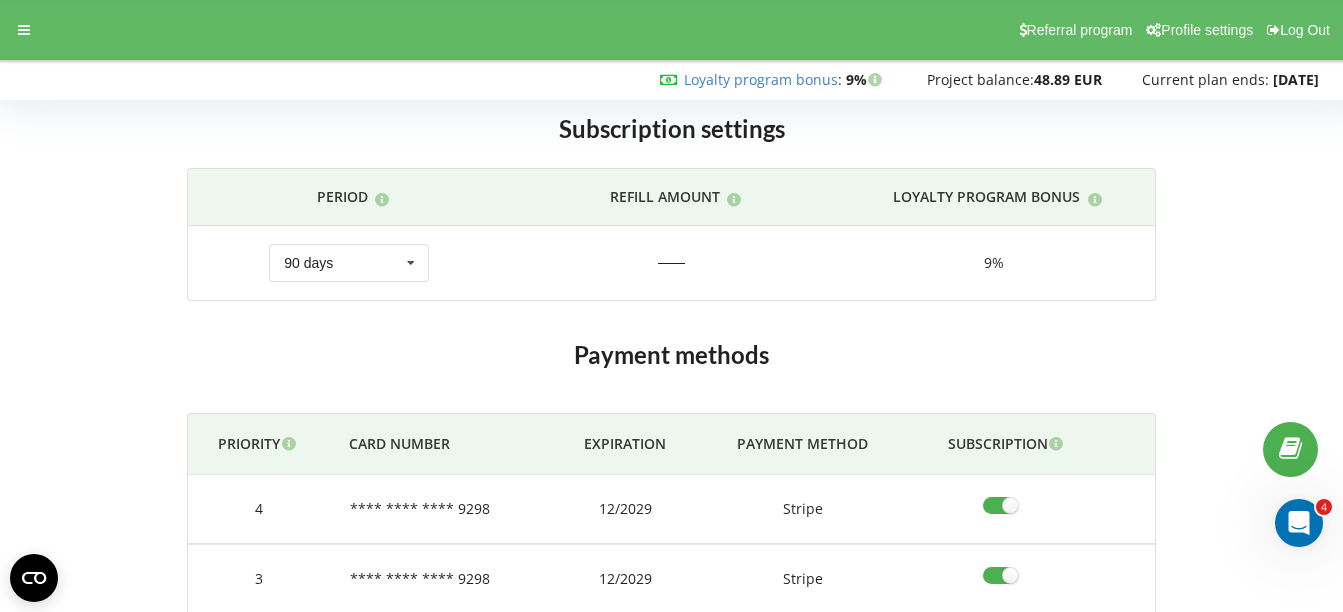 click on "30 days 90 days 180 days 360 days 1080 days Refill by sum 90 days 30 days 90 days 180 days 360 days 1080 days Refill by sum" at bounding box center (349, 263) 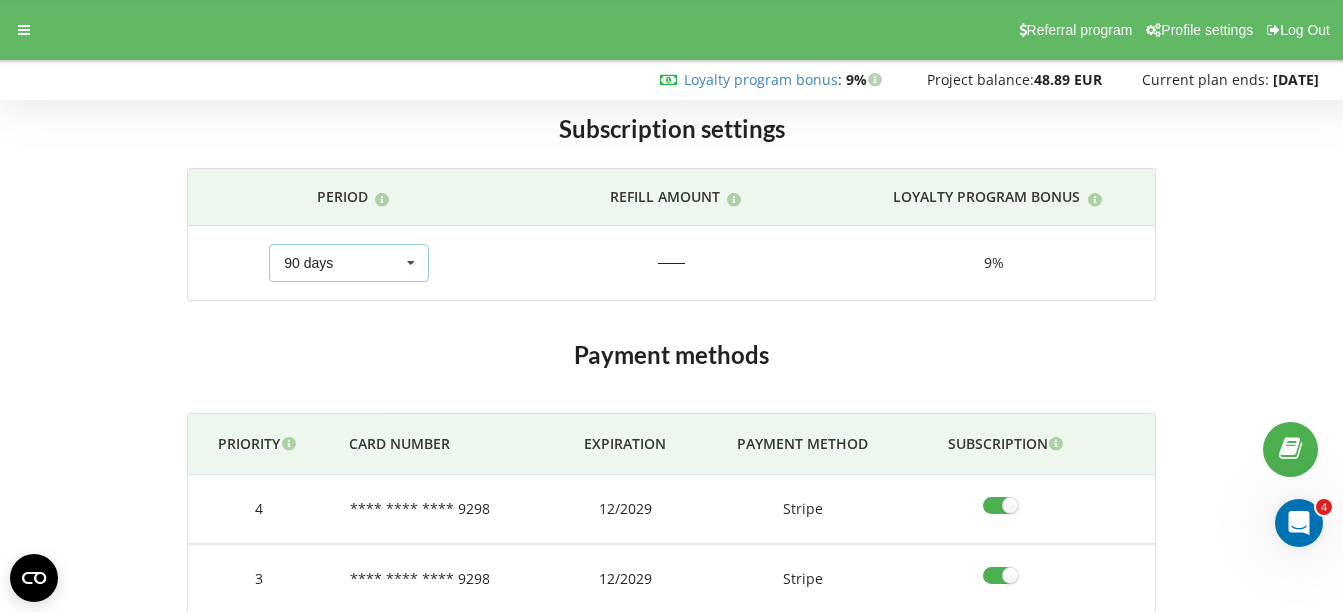 click on "30 days 90 days 180 days 360 days 1080 days Refill by sum 90 days 30 days 90 days 180 days 360 days 1080 days Refill by sum" at bounding box center (349, 263) 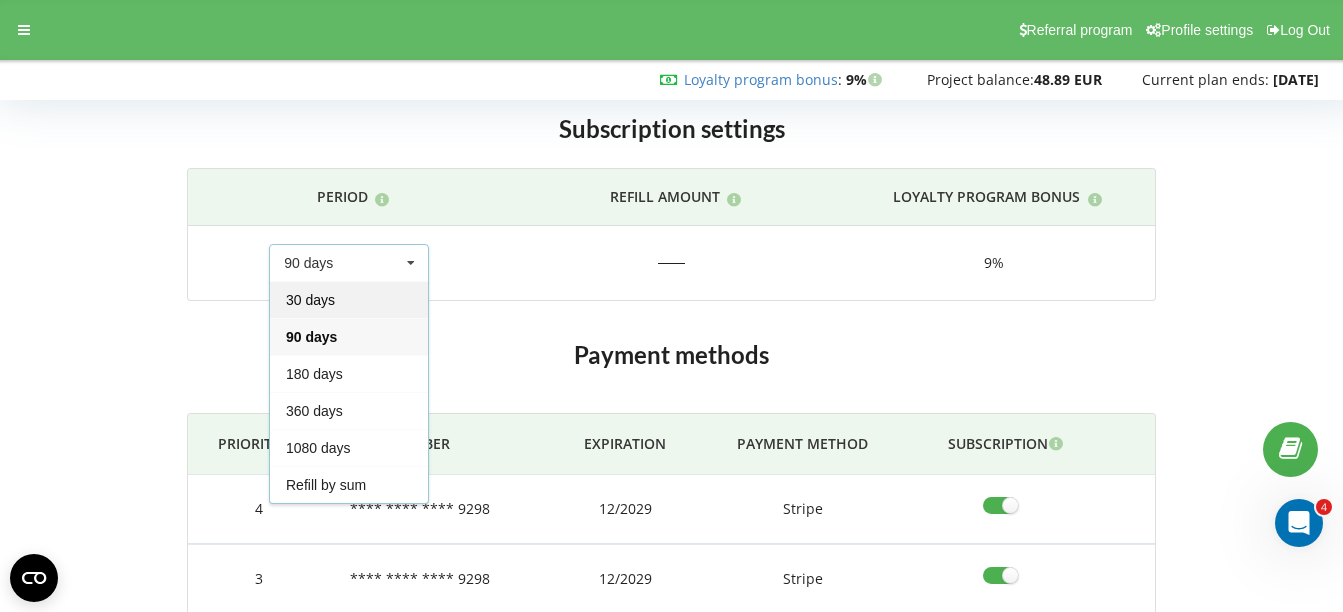 click on "30 days" at bounding box center [349, 299] 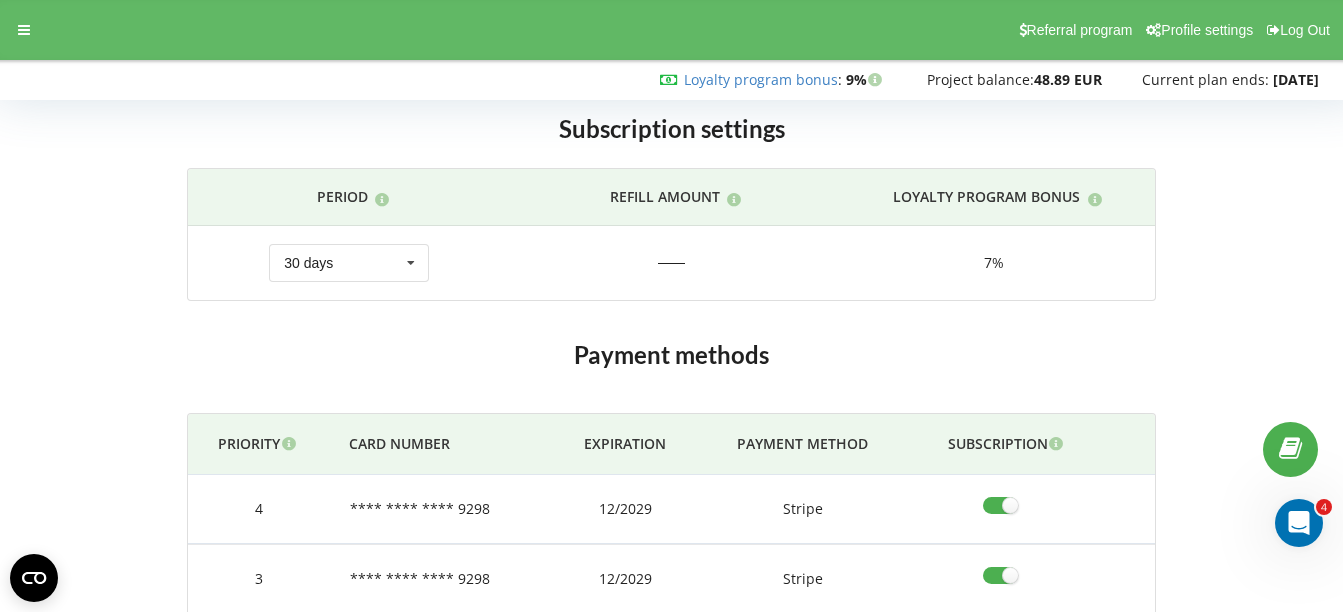 click on "Subscription settings
Period
Refill amount
Loyalty program bonus
30 days 90 days 180 days 360 days" at bounding box center (671, 211) 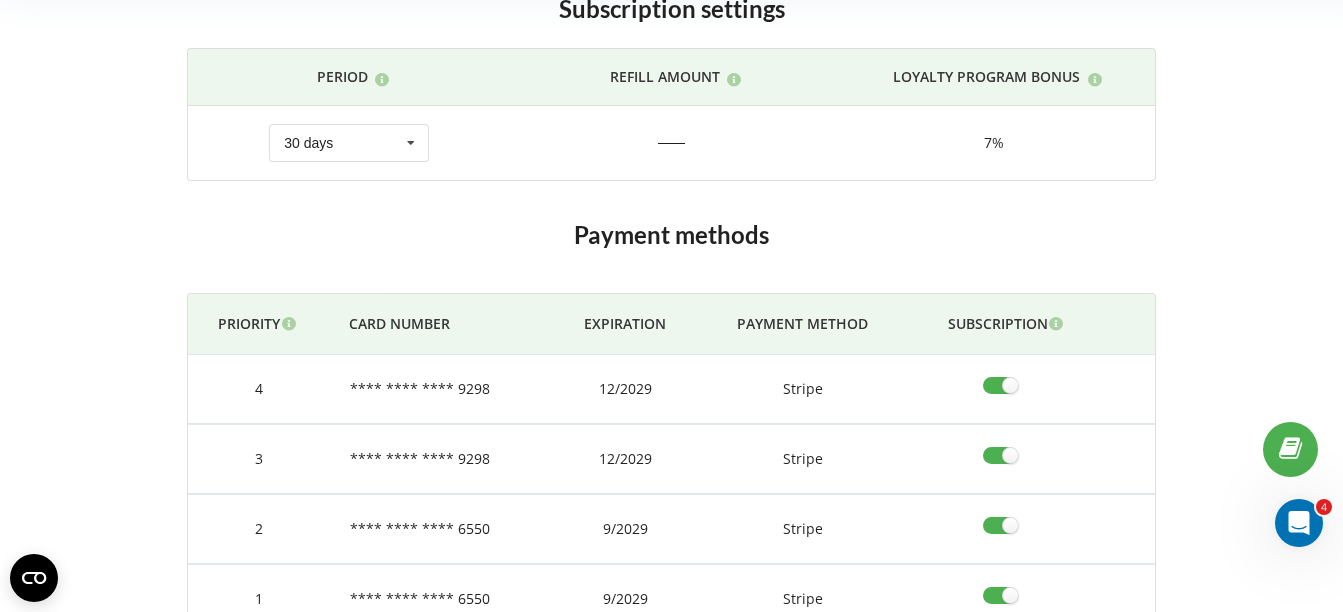 scroll, scrollTop: 239, scrollLeft: 0, axis: vertical 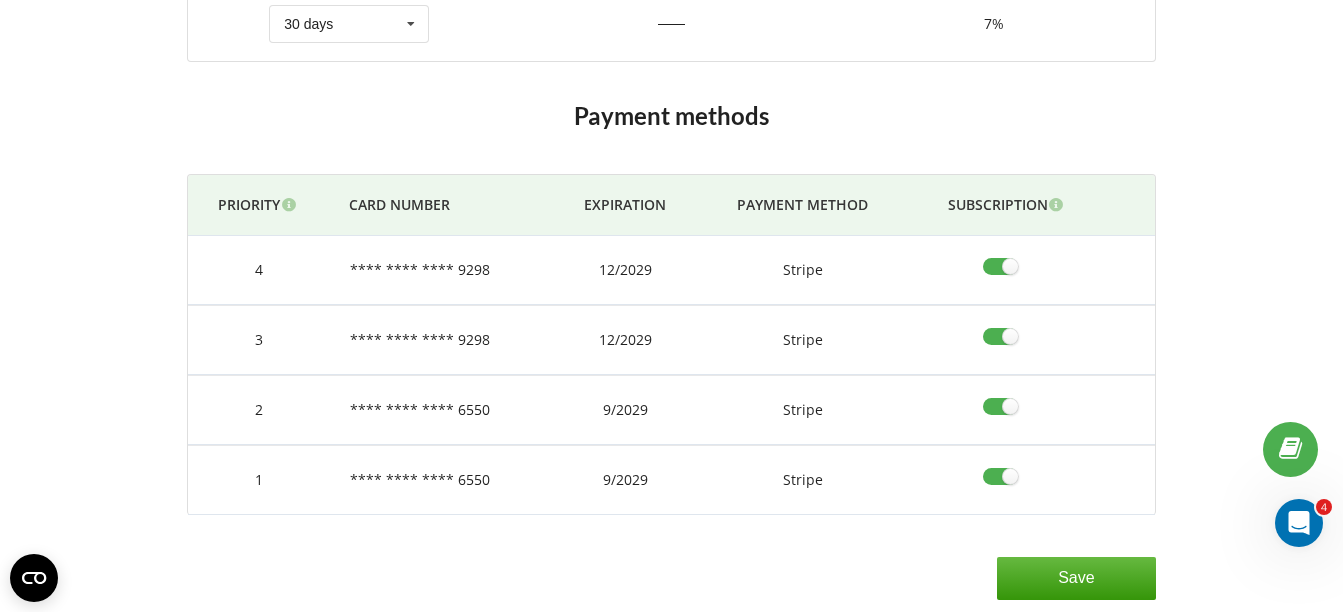 click on "Save" at bounding box center (1076, 578) 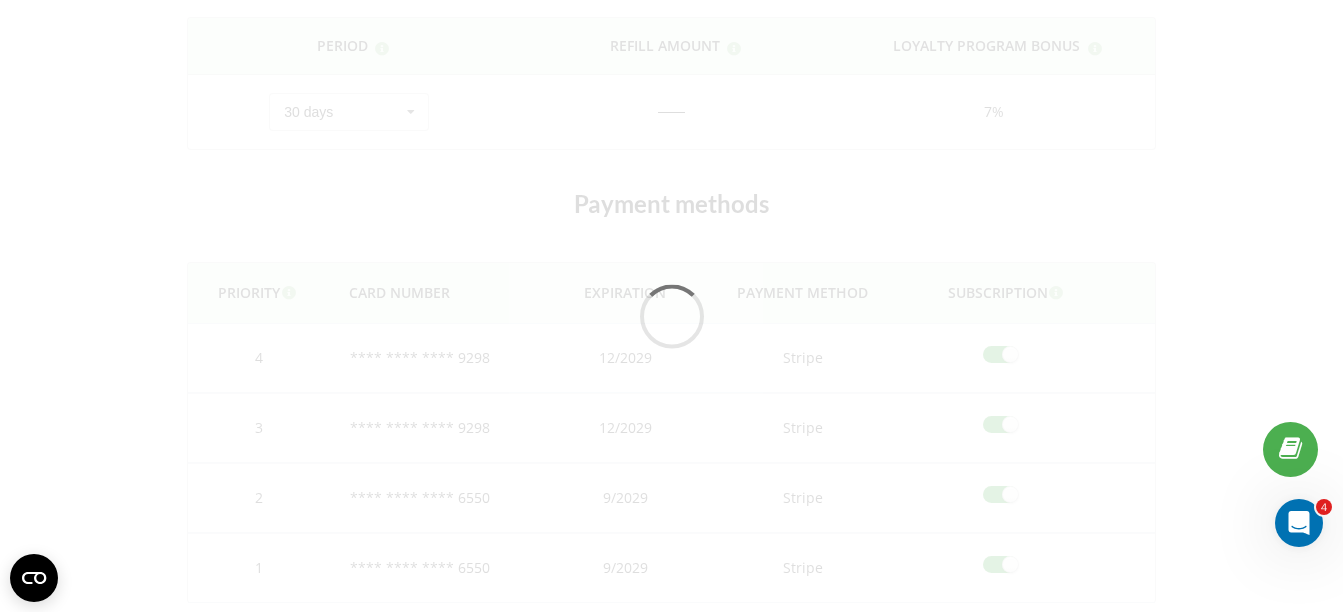 scroll, scrollTop: 0, scrollLeft: 0, axis: both 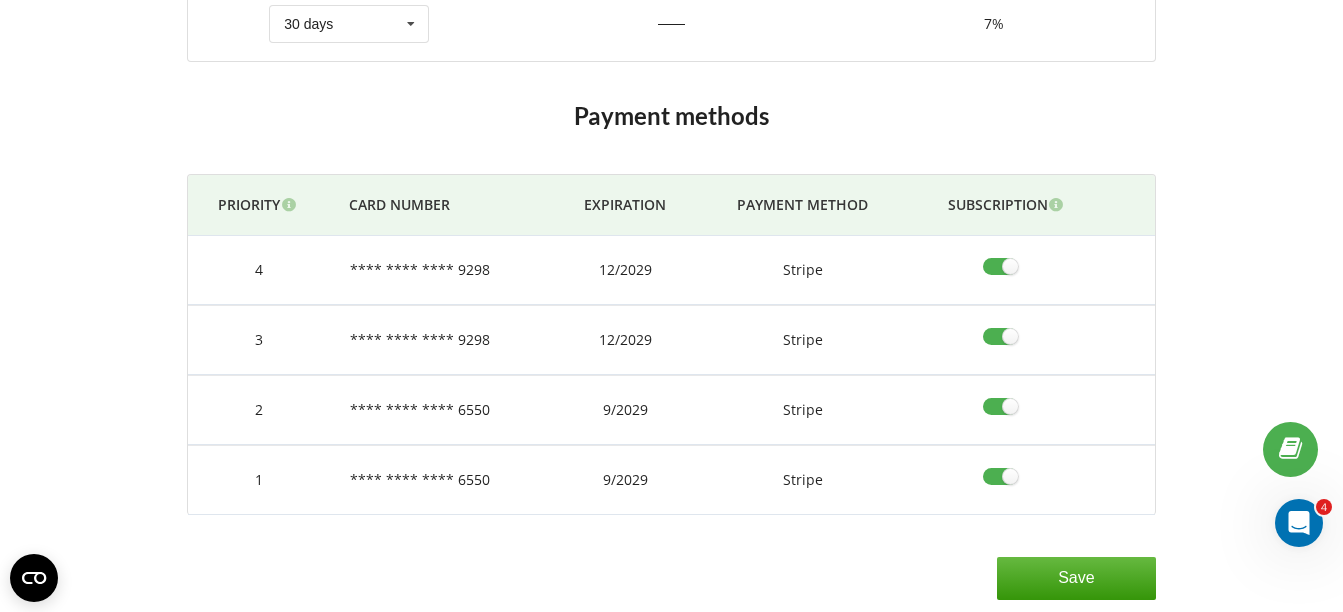 click at bounding box center [1007, 476] 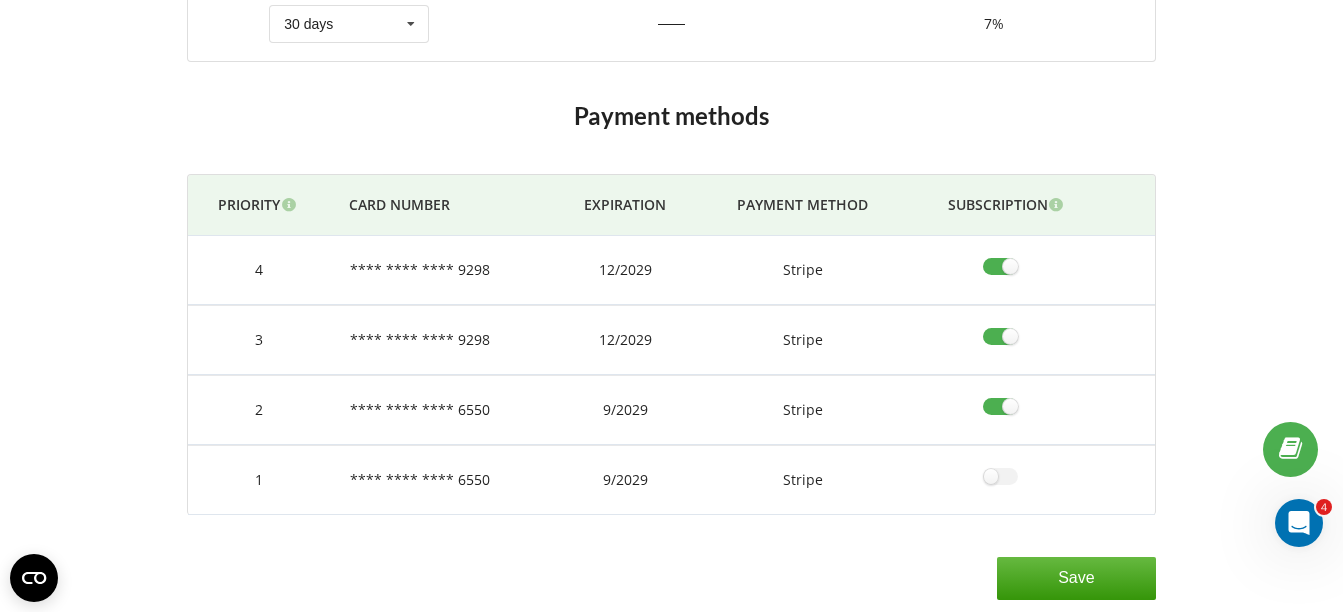 click at bounding box center [1007, 406] 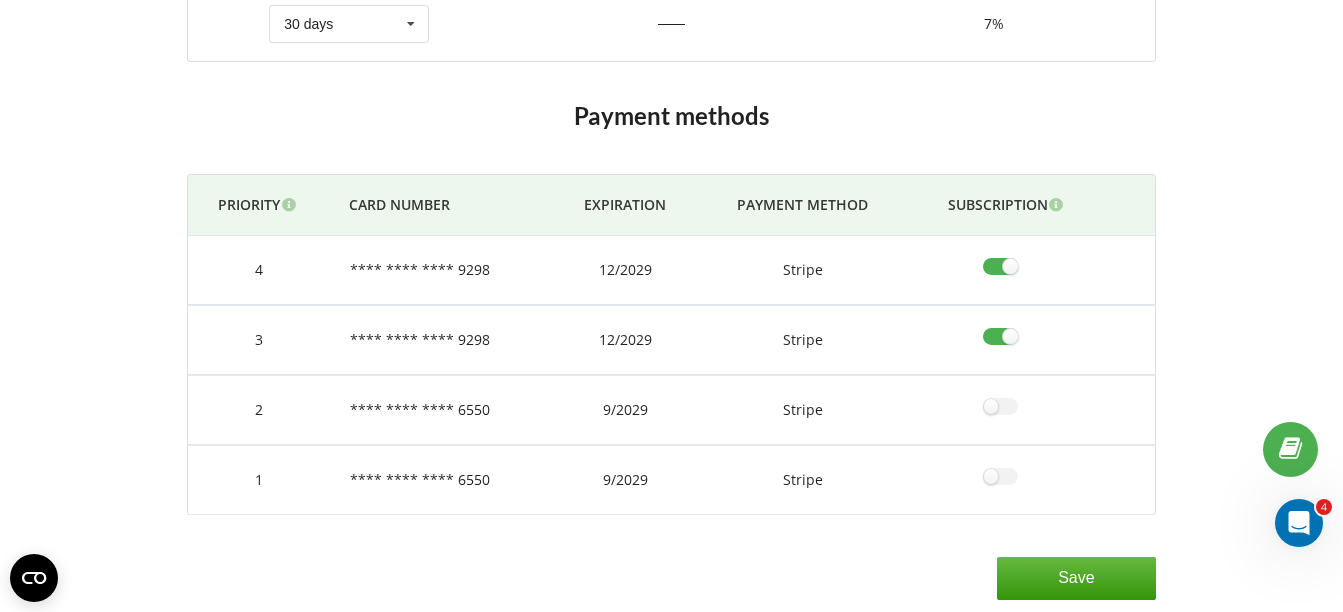 click at bounding box center [1007, 336] 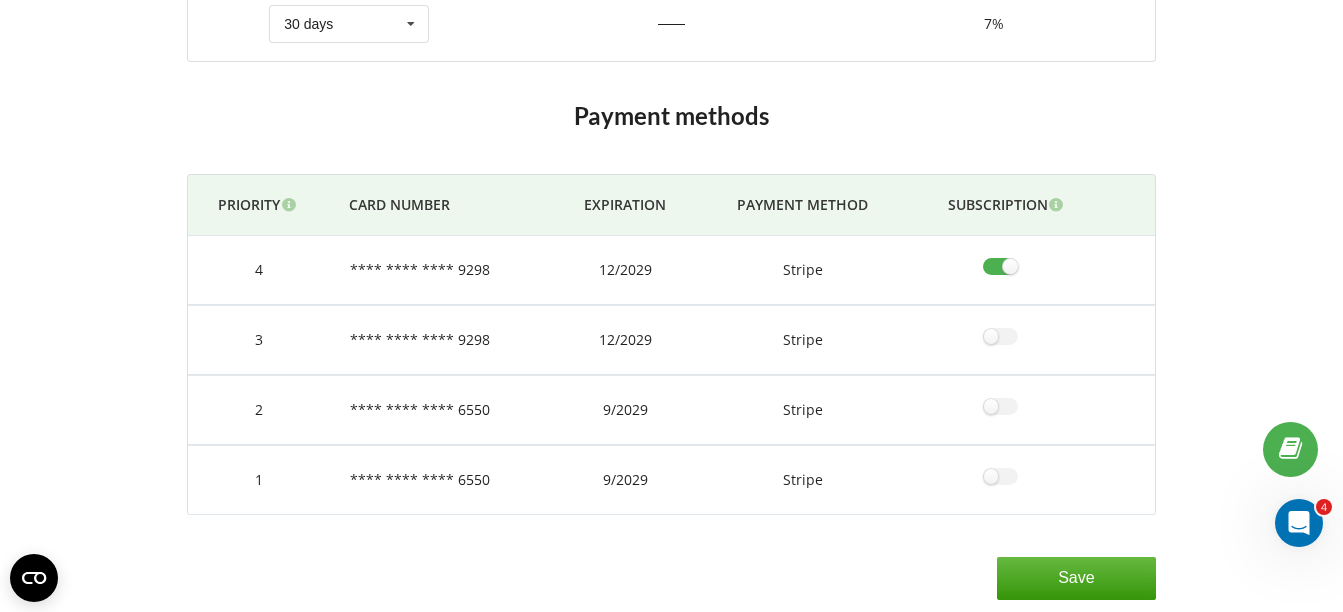 click on "Save" at bounding box center [1076, 578] 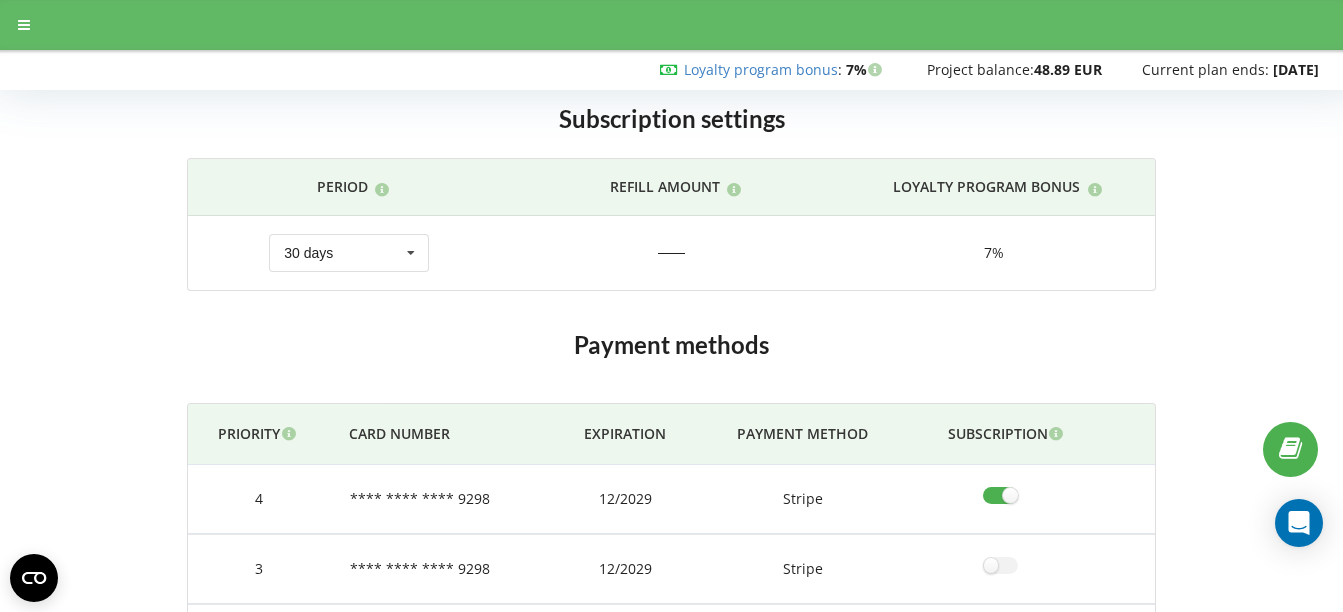 scroll, scrollTop: 0, scrollLeft: 0, axis: both 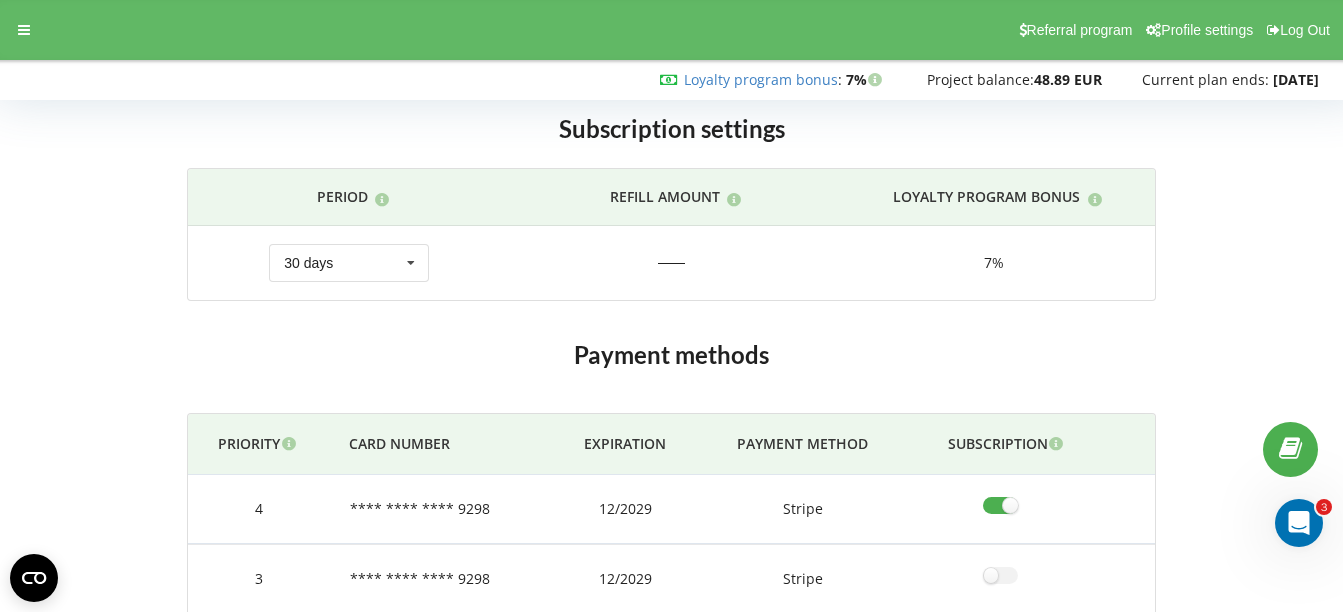click on "30 days 90 days 180 days 360 days 1080 days Refill by sum 30 days 30 days 90 days 180 days 360 days 1080 days Refill by sum" at bounding box center (349, 263) 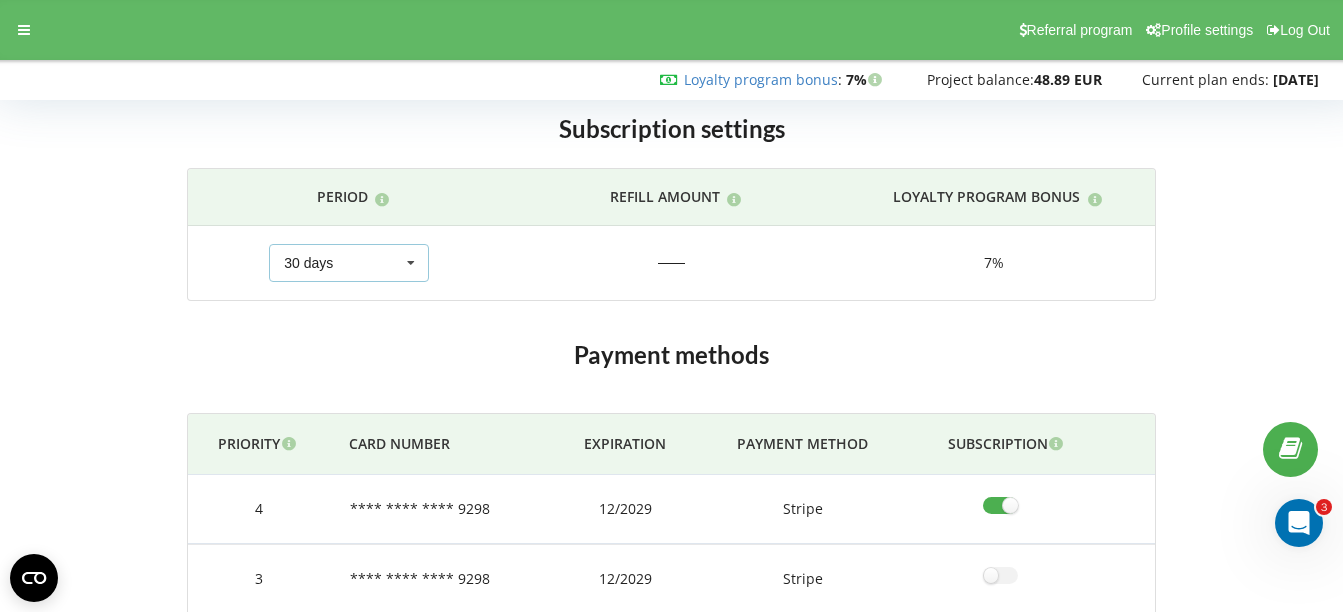 click on "30 days 90 days 180 days 360 days 1080 days Refill by sum 30 days 30 days 90 days 180 days 360 days 1080 days Refill by sum" at bounding box center (349, 263) 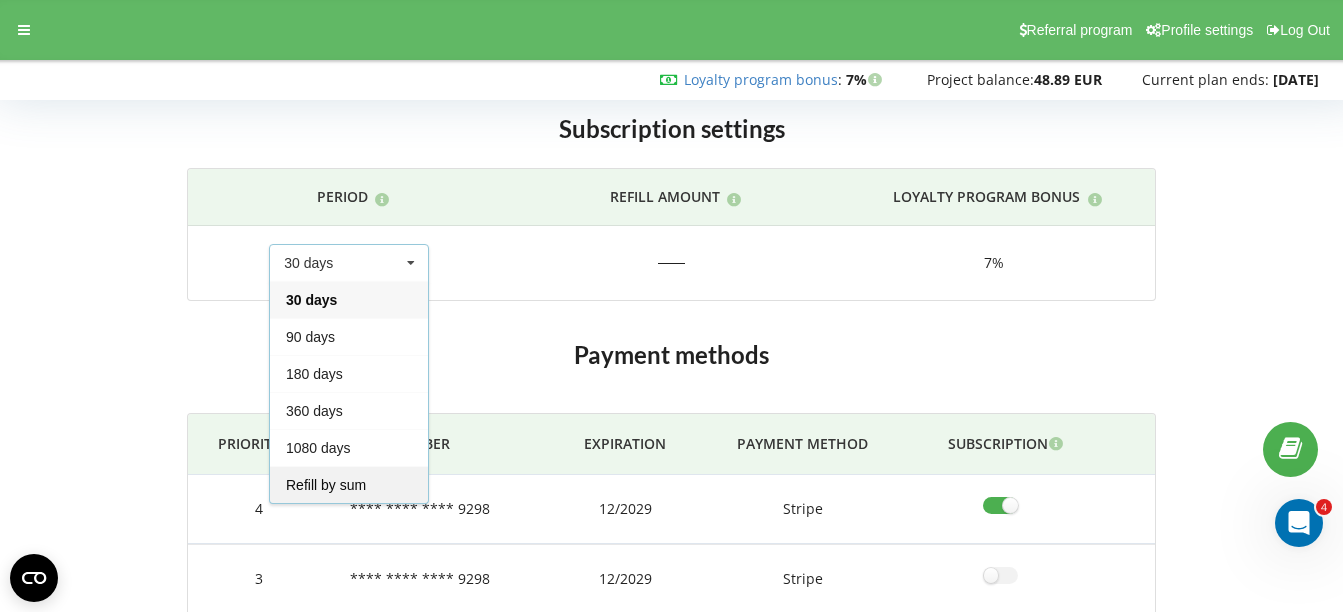 click on "Refill by sum" at bounding box center [349, 484] 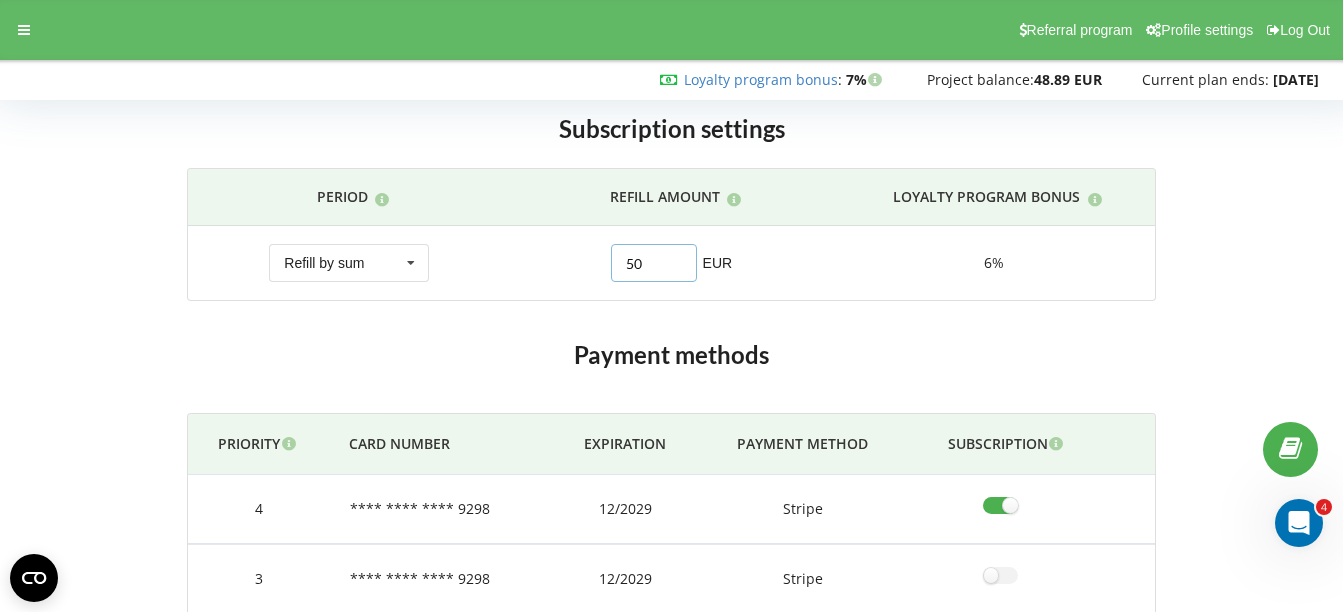 drag, startPoint x: 673, startPoint y: 262, endPoint x: 525, endPoint y: 260, distance: 148.01352 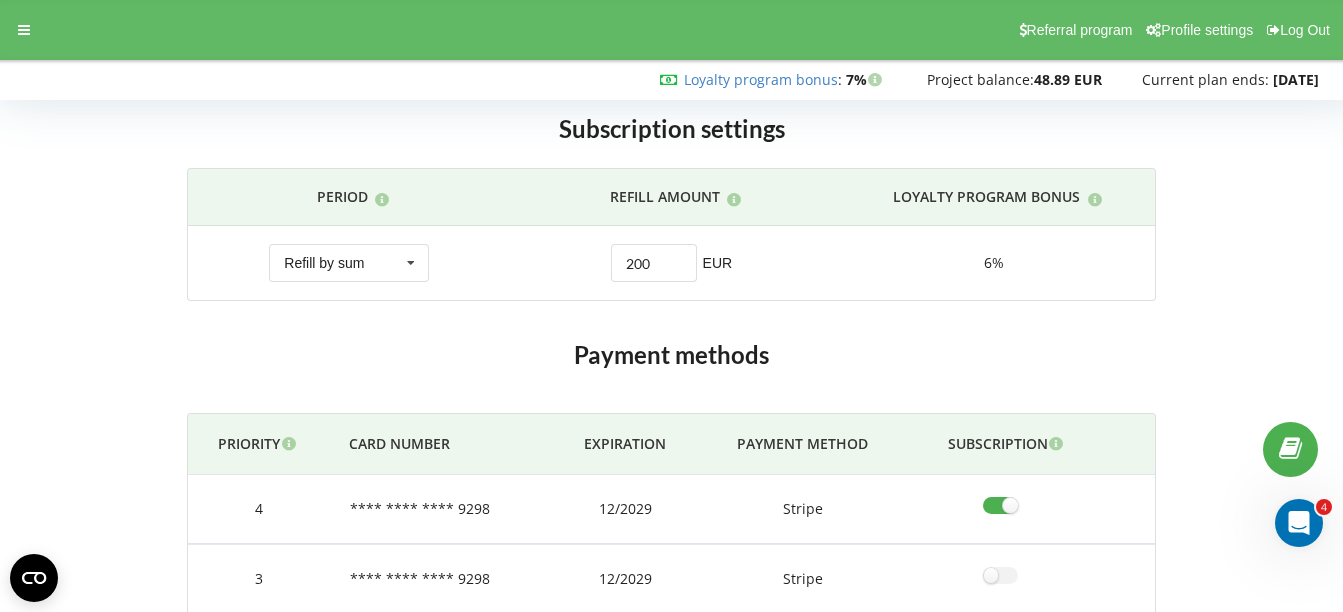 click on "Payment methods" at bounding box center (671, 355) 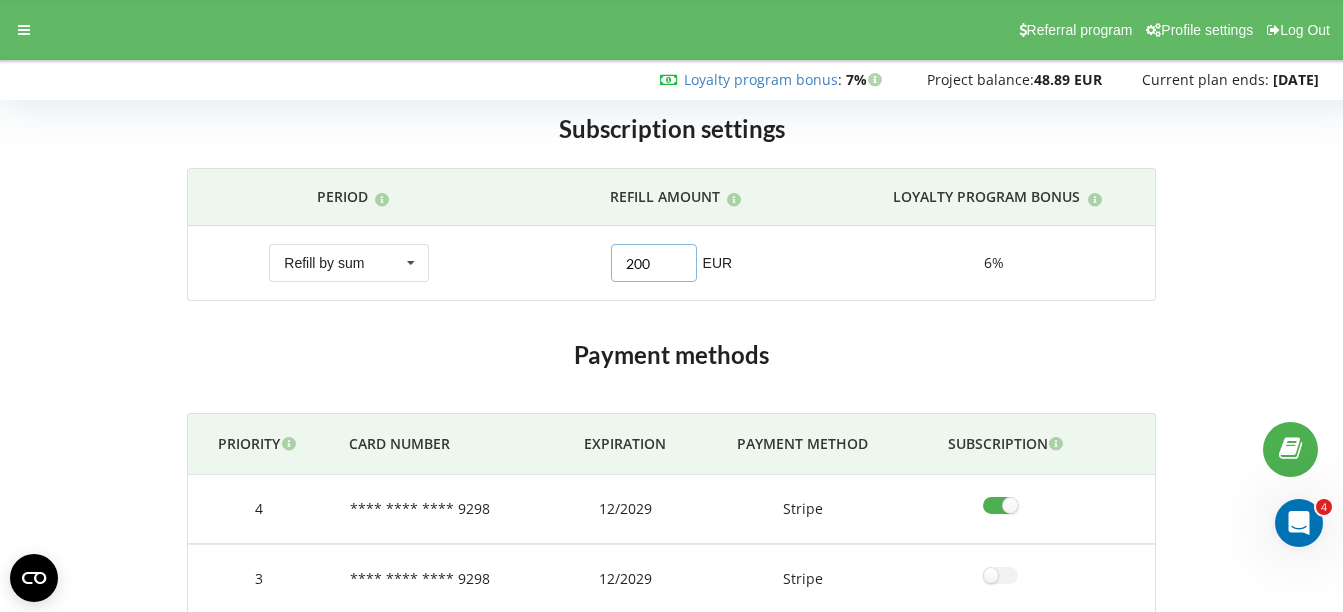 drag, startPoint x: 664, startPoint y: 268, endPoint x: 540, endPoint y: 263, distance: 124.10077 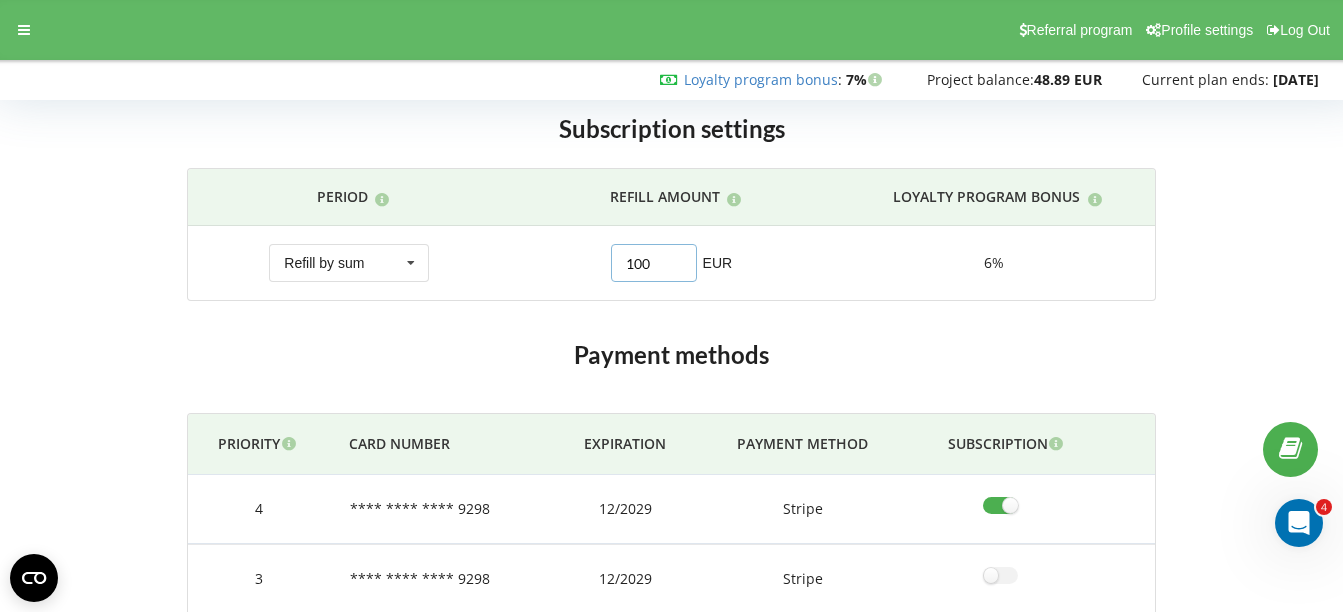 drag, startPoint x: 662, startPoint y: 268, endPoint x: 516, endPoint y: 238, distance: 149.05032 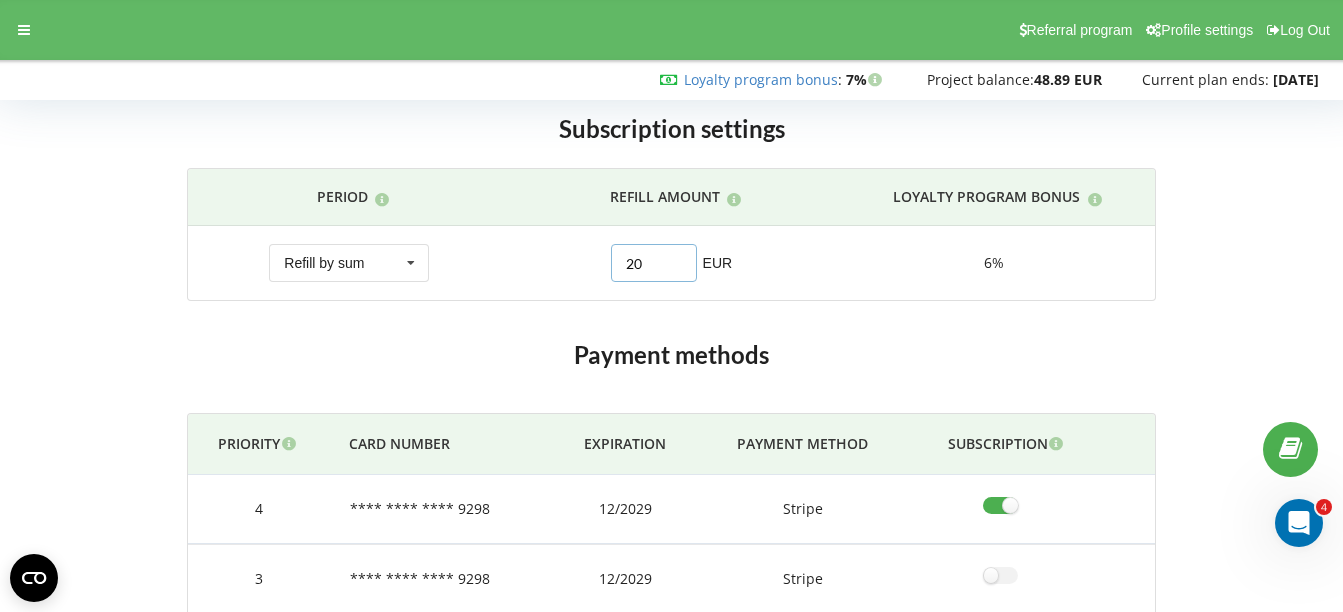 type on "200" 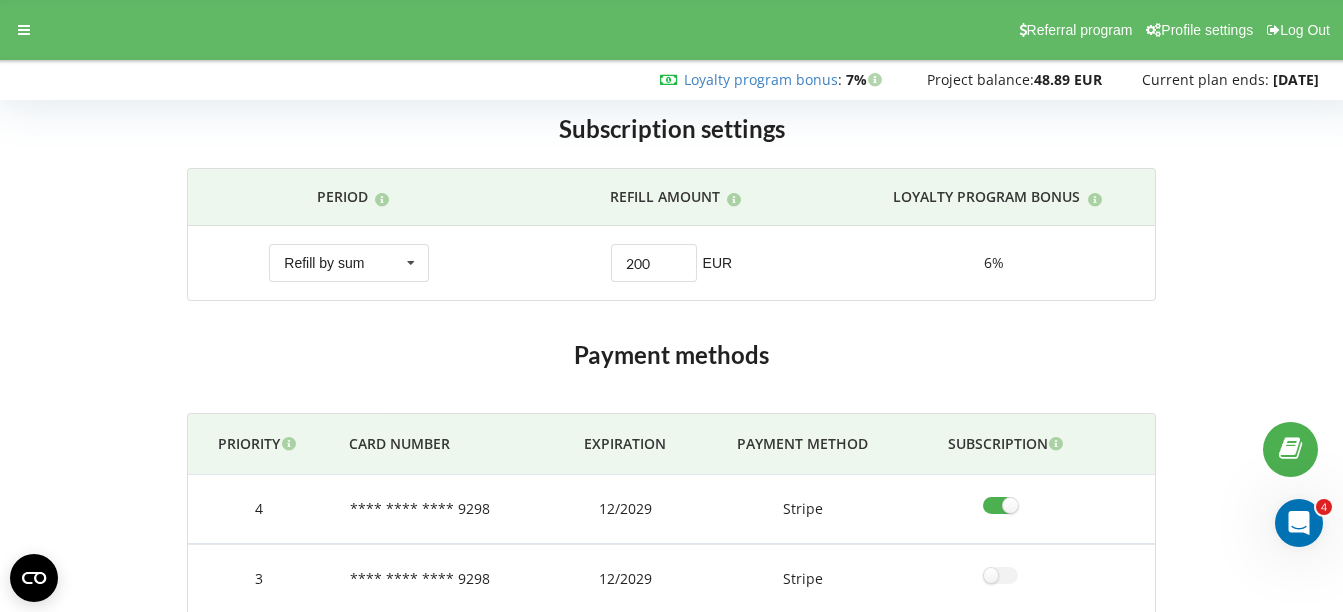 click on "Subscription settings
Period
Refill amount
Loyalty program bonus
30 days 90 days 180 days 360 days" at bounding box center (671, 211) 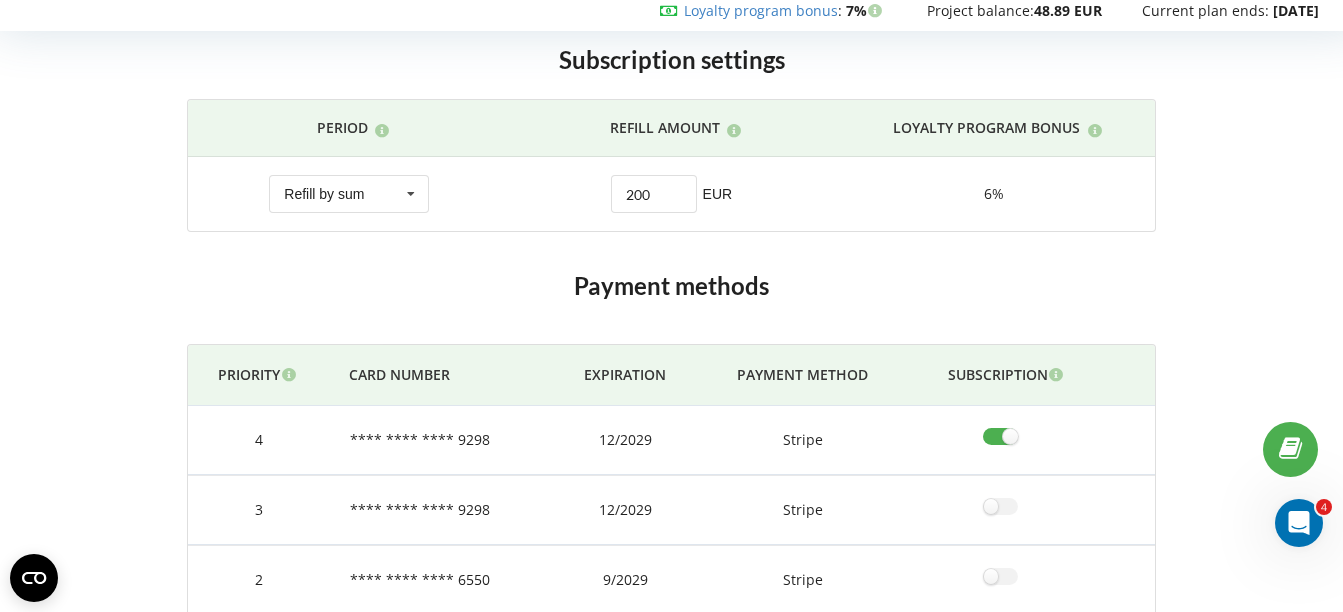 scroll, scrollTop: 239, scrollLeft: 0, axis: vertical 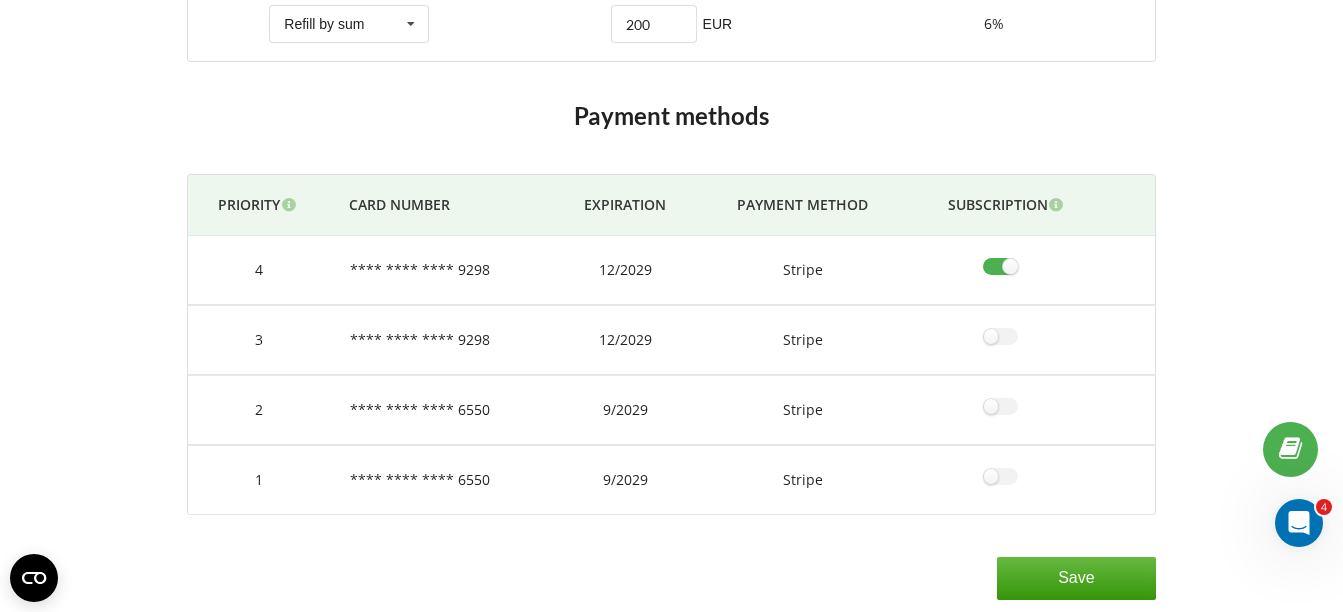 click on "Save" at bounding box center (1076, 578) 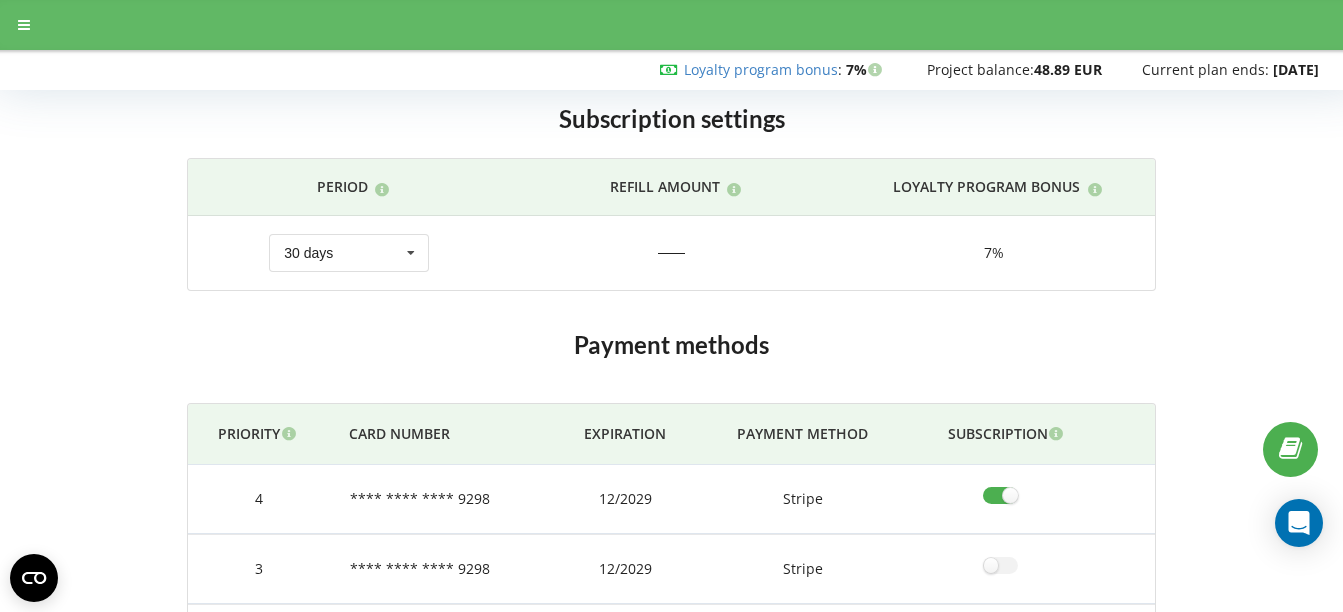 scroll, scrollTop: 0, scrollLeft: 0, axis: both 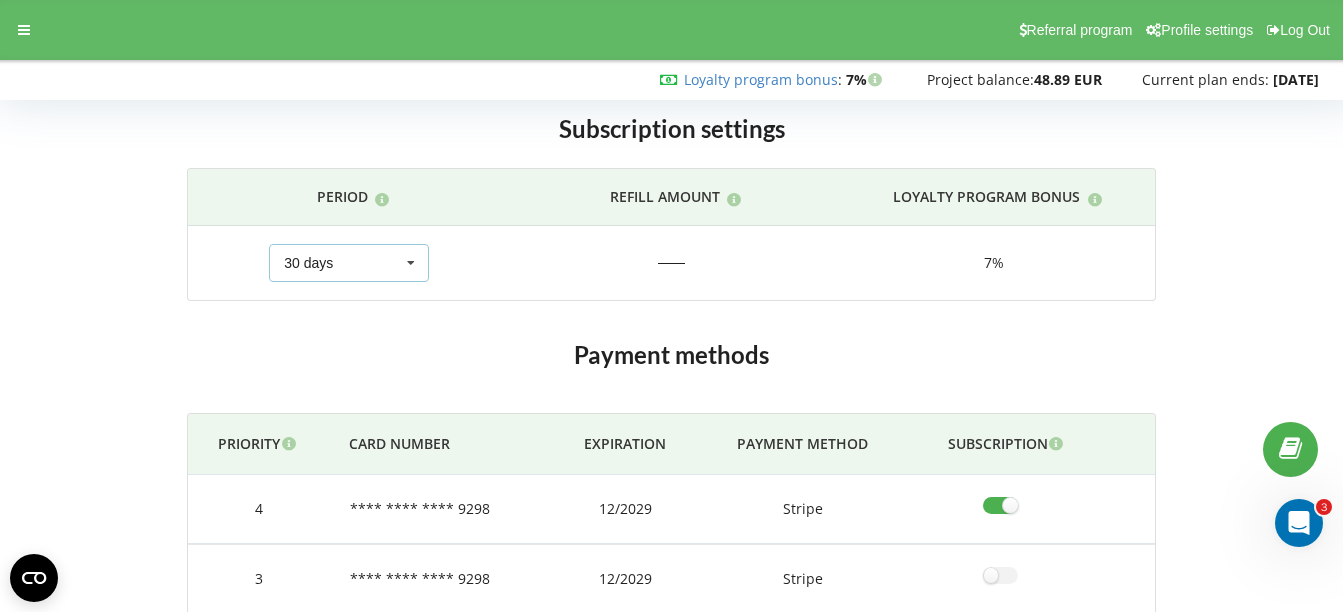 click on "30 days 90 days 180 days 360 days 1080 days Refill by sum 30 days 30 days 90 days 180 days 360 days 1080 days Refill by sum" at bounding box center (349, 263) 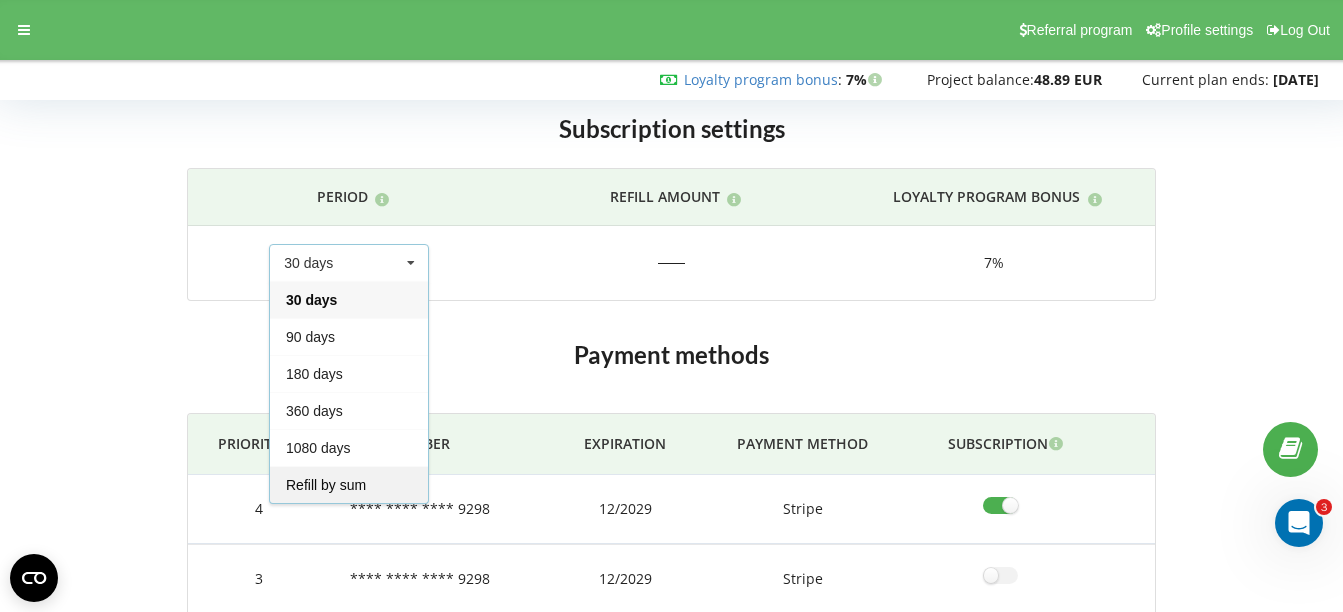 click on "Refill by sum" at bounding box center (349, 484) 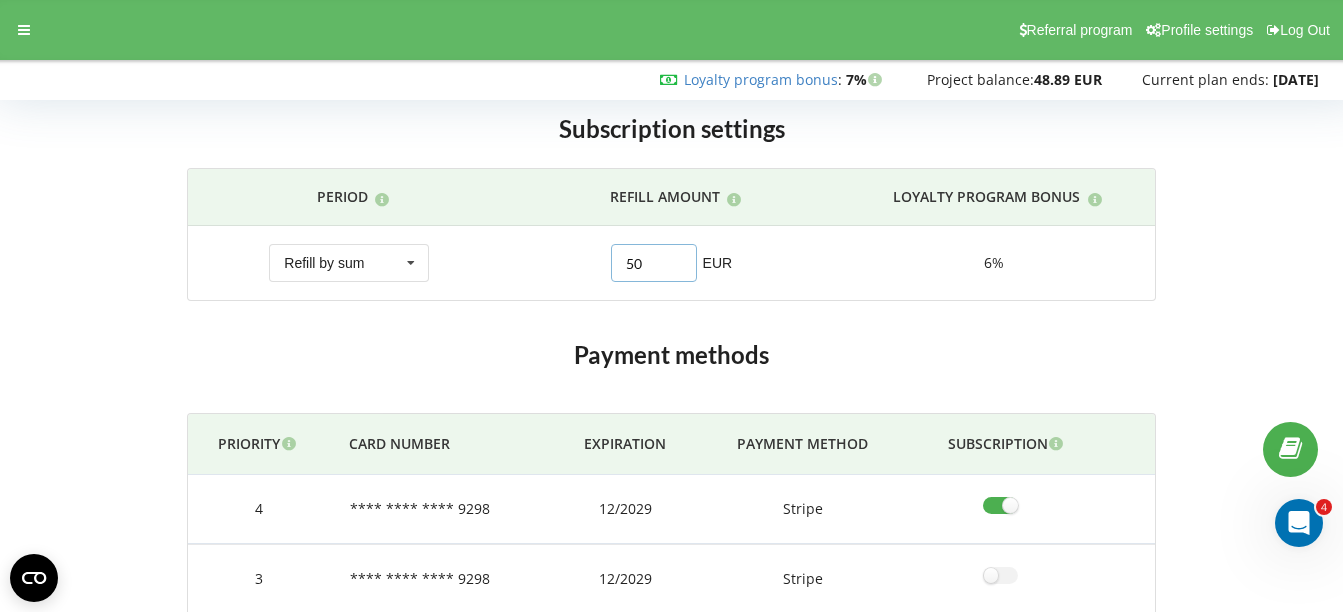 drag, startPoint x: 658, startPoint y: 270, endPoint x: 505, endPoint y: 269, distance: 153.00327 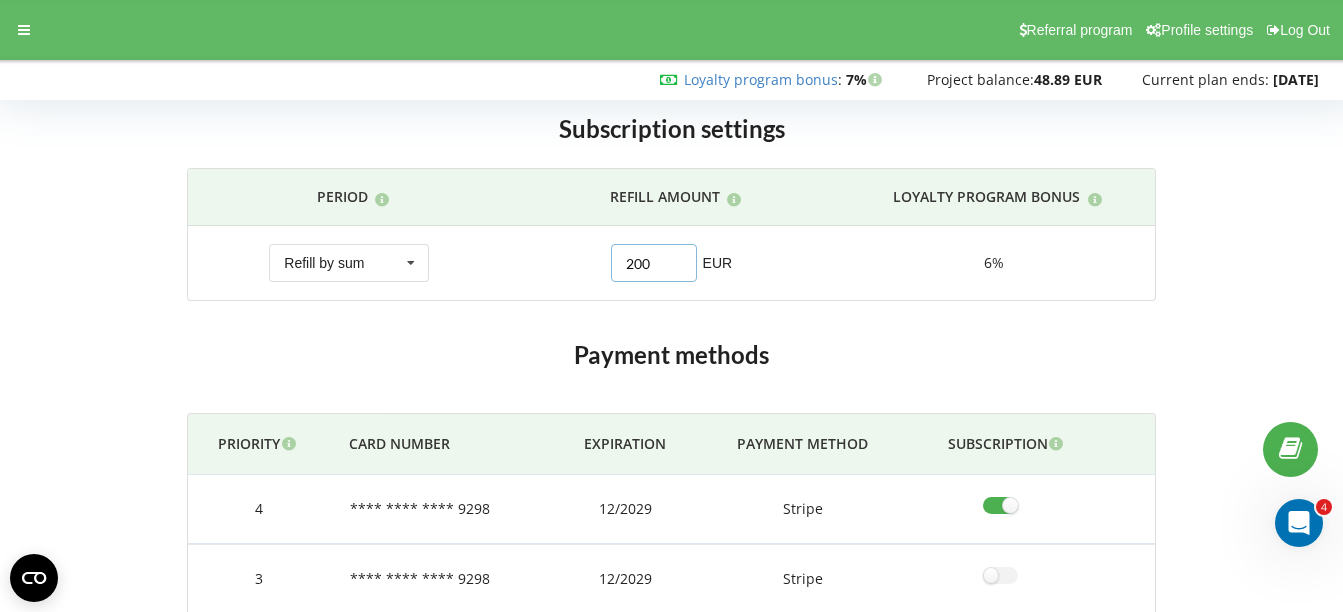 type on "200" 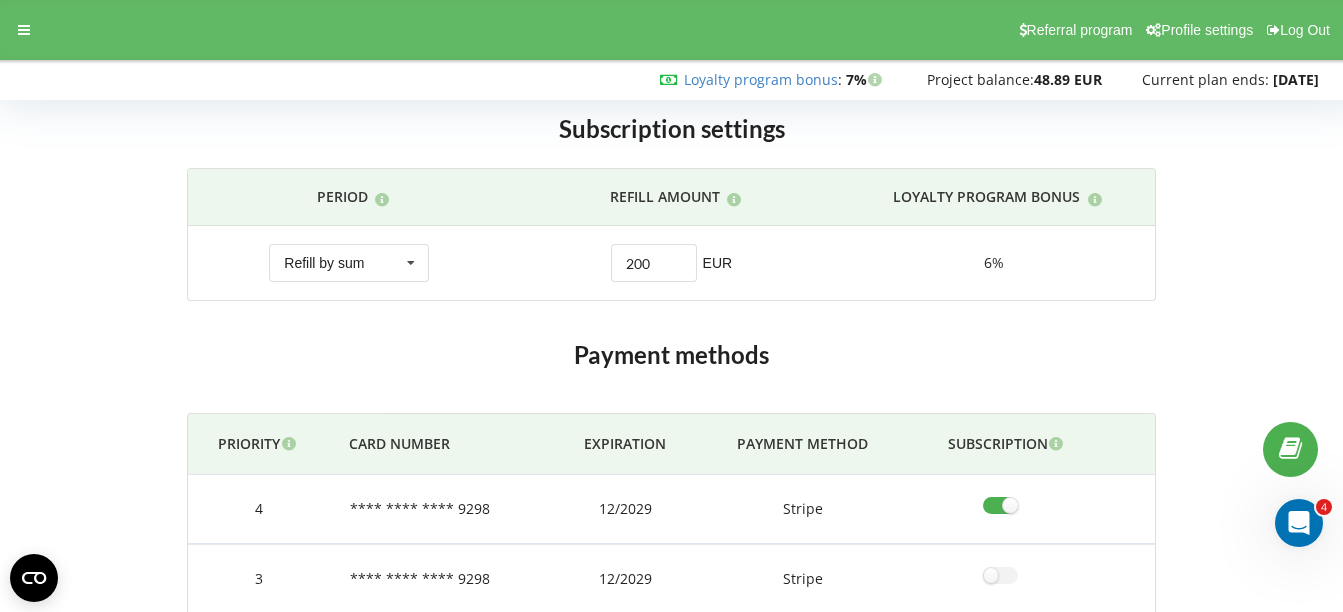 click at bounding box center (671, 385) 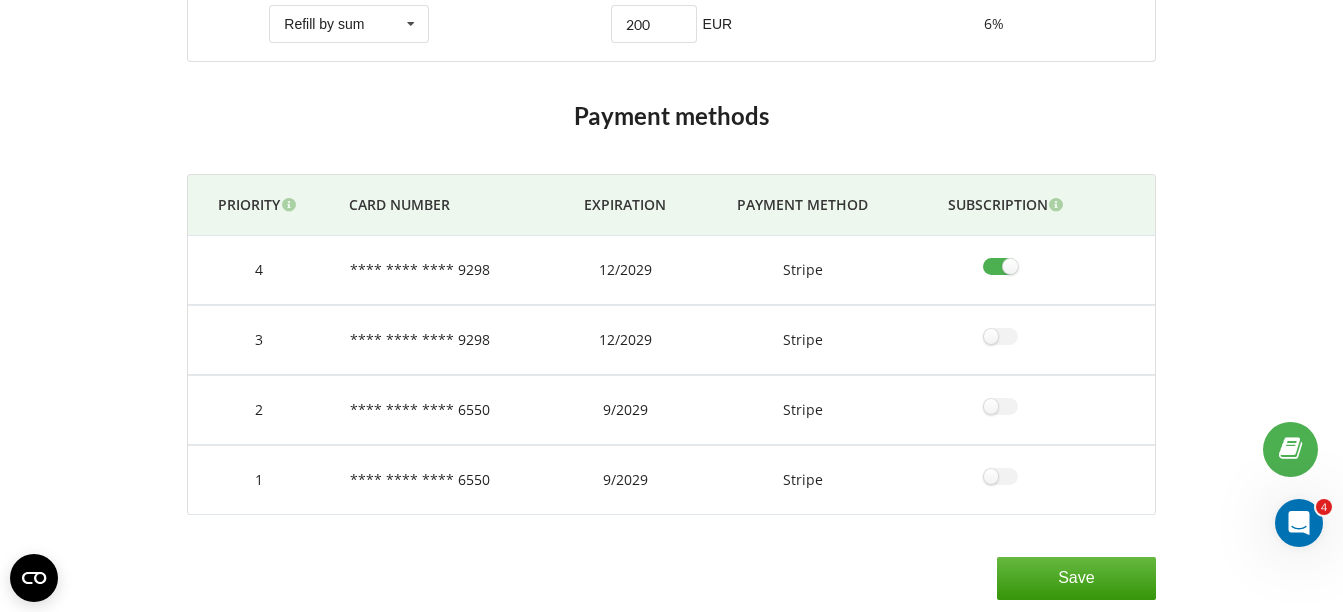 click on "Save" at bounding box center (1076, 578) 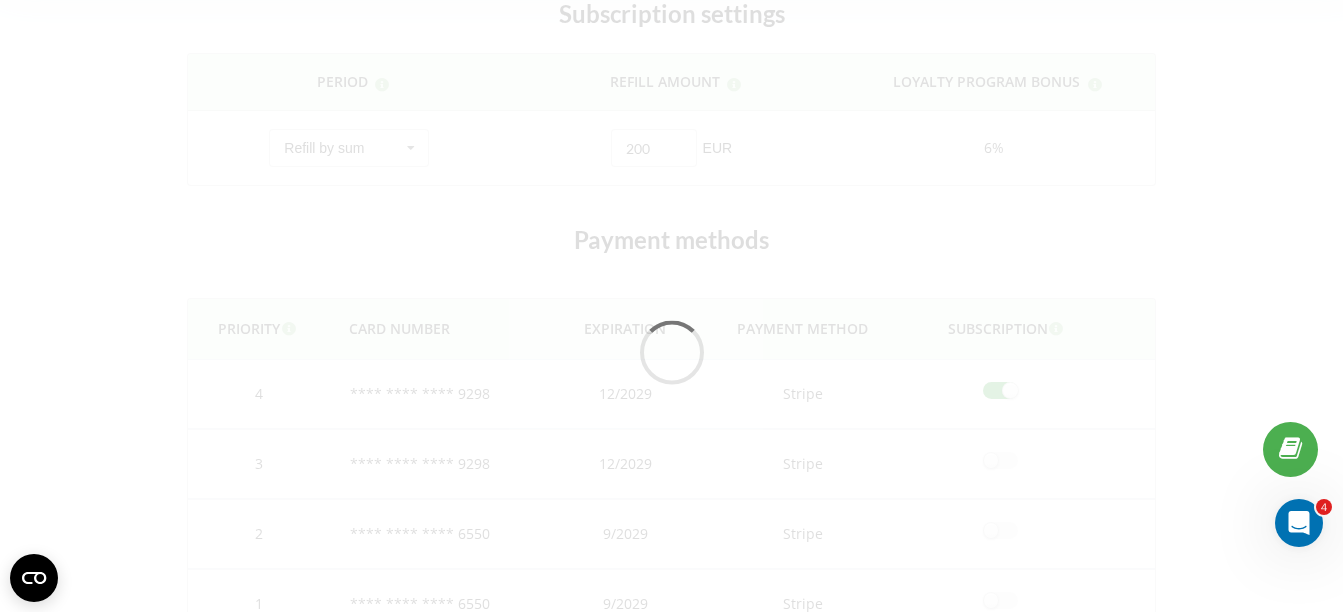 scroll, scrollTop: 0, scrollLeft: 0, axis: both 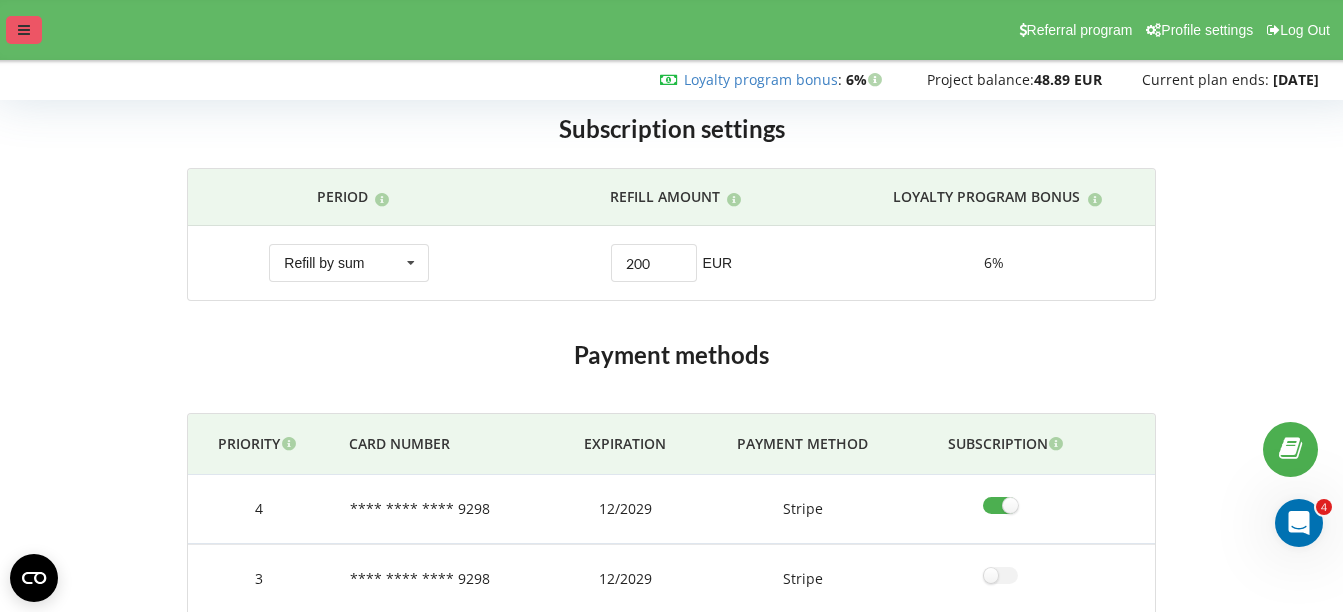 click at bounding box center (24, 30) 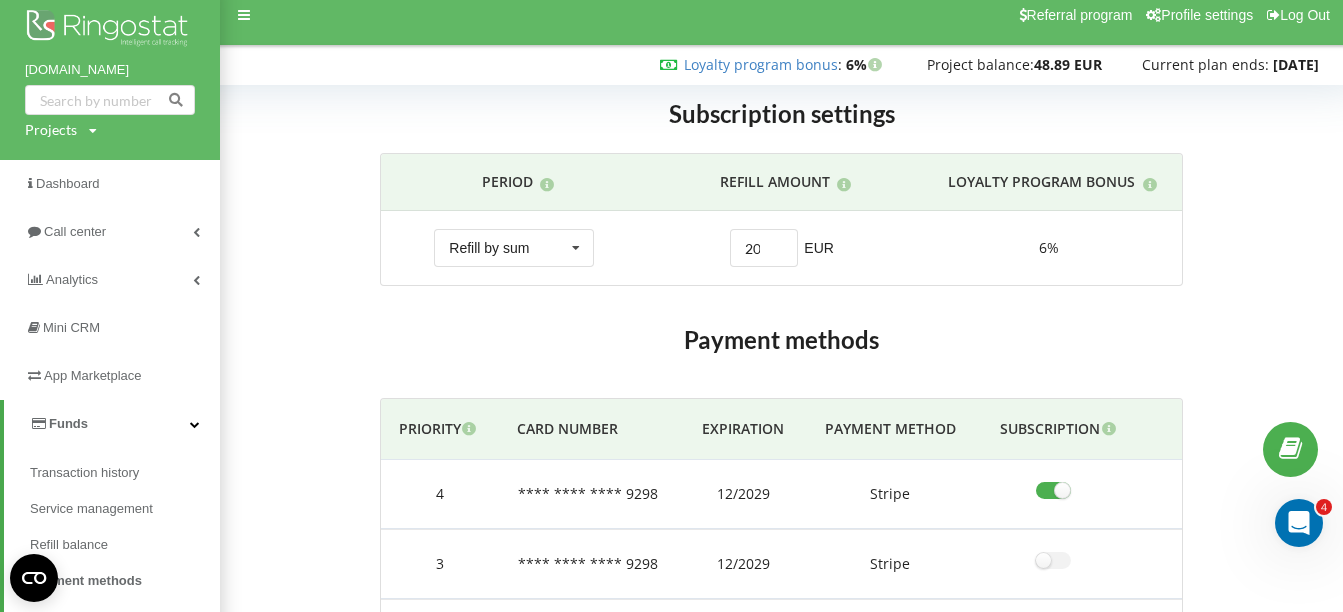 scroll, scrollTop: 259, scrollLeft: 0, axis: vertical 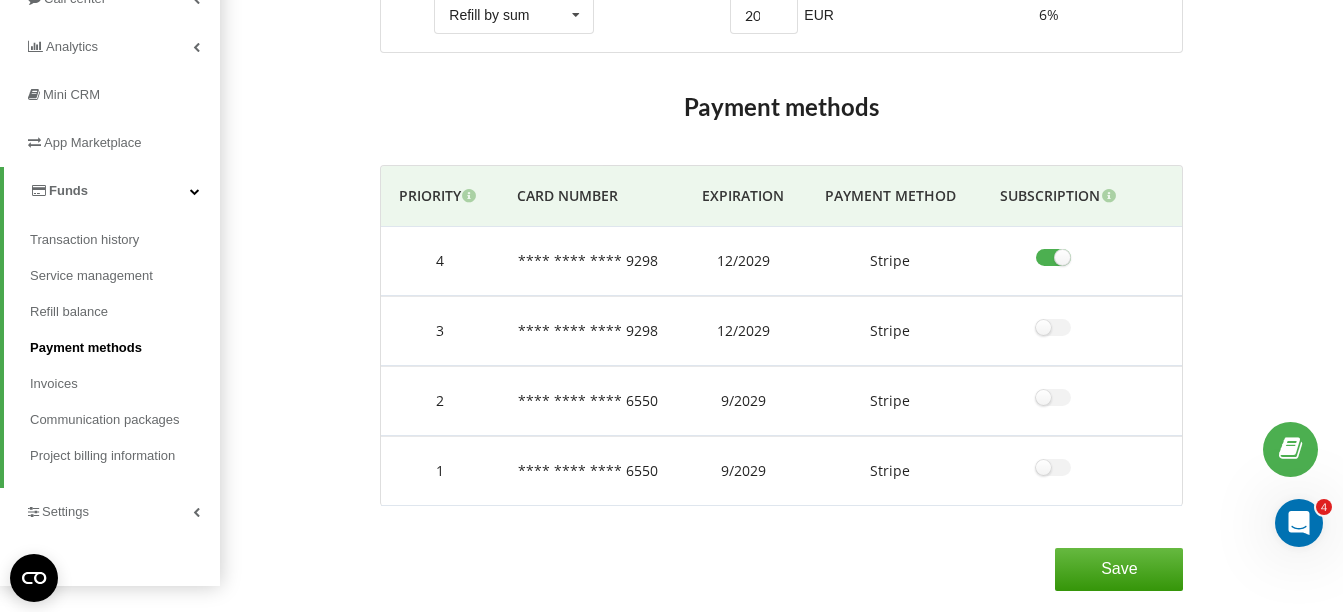 click on "Payment methods" at bounding box center [86, 348] 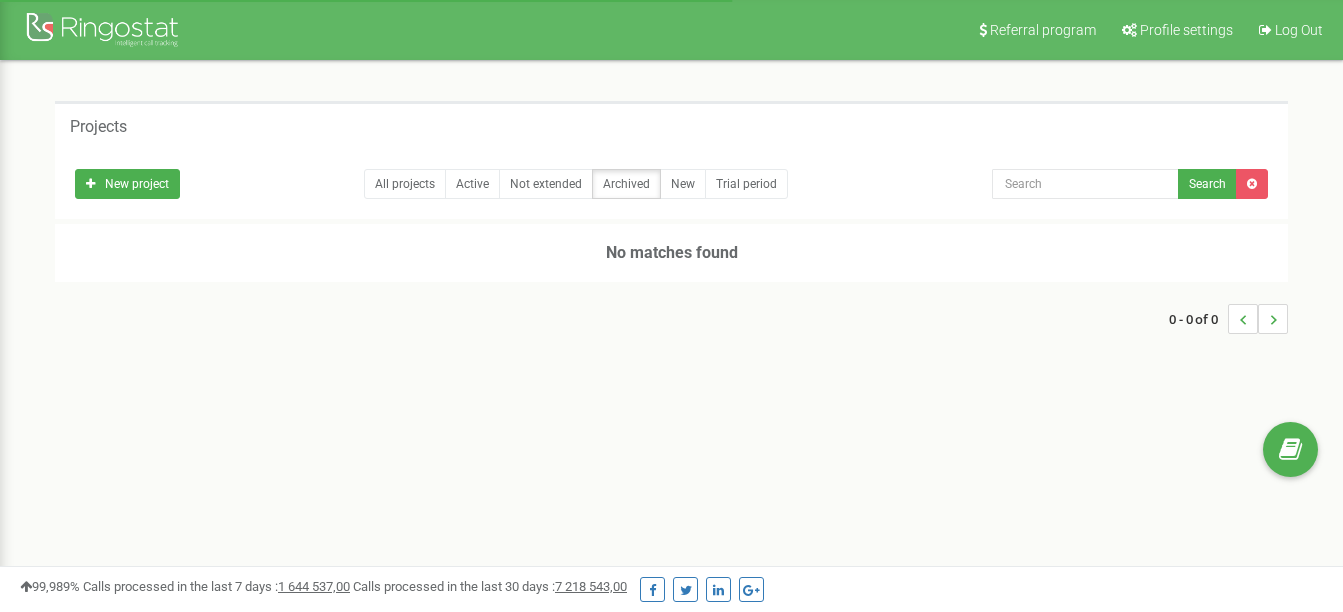 scroll, scrollTop: 0, scrollLeft: 0, axis: both 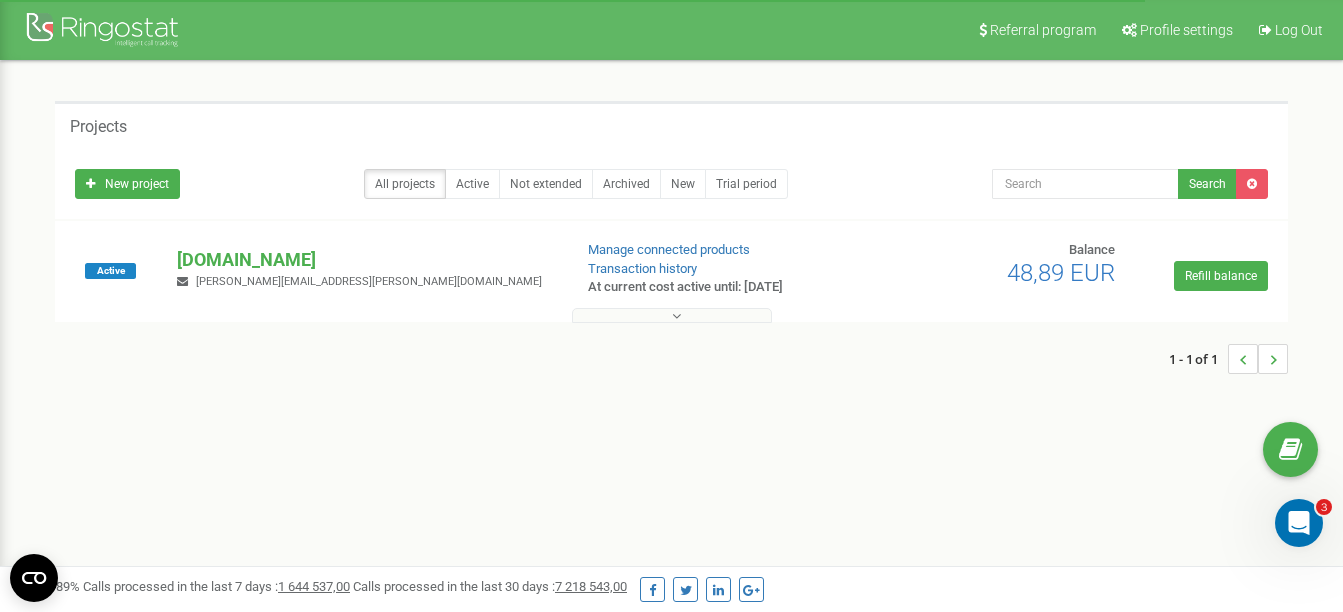 click on "drteraz.pl
stanislaw.cieslak@gmail.com" at bounding box center [366, 269] 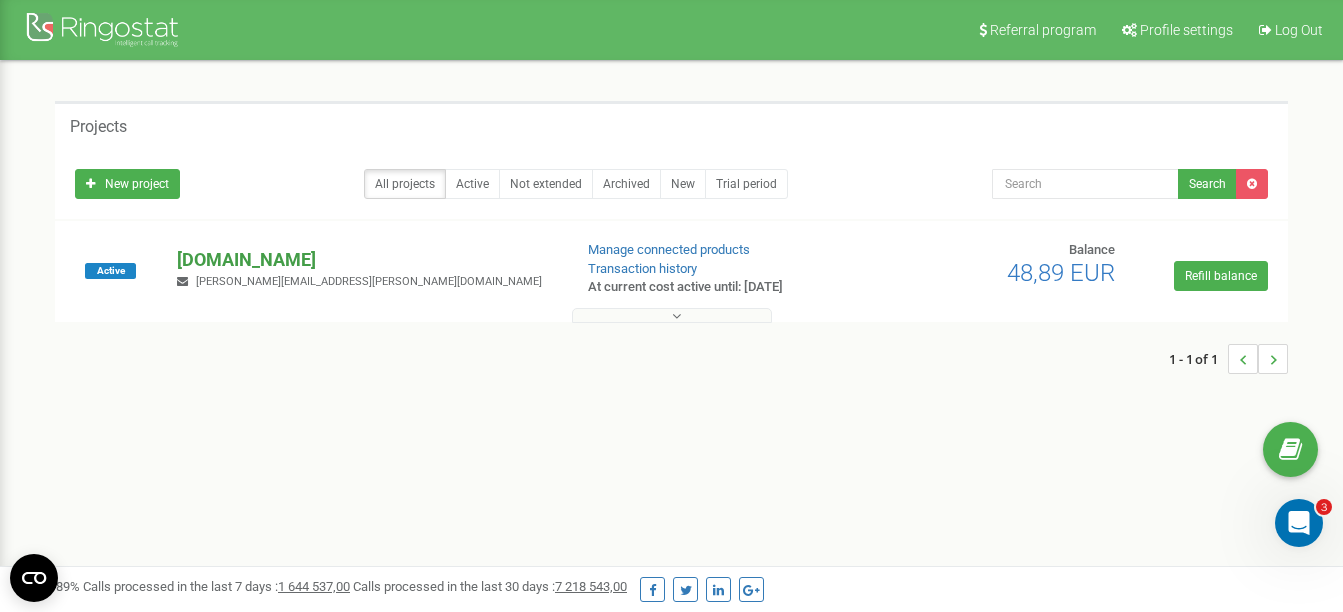 click on "[DOMAIN_NAME]" at bounding box center [366, 260] 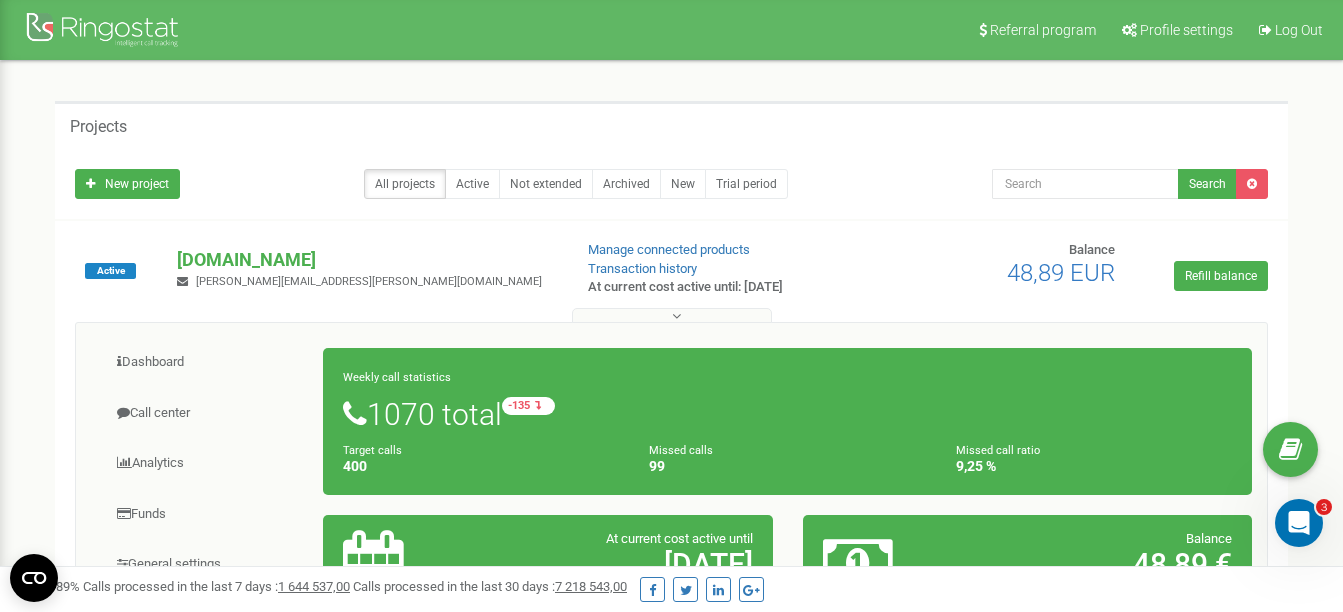 scroll, scrollTop: 300, scrollLeft: 0, axis: vertical 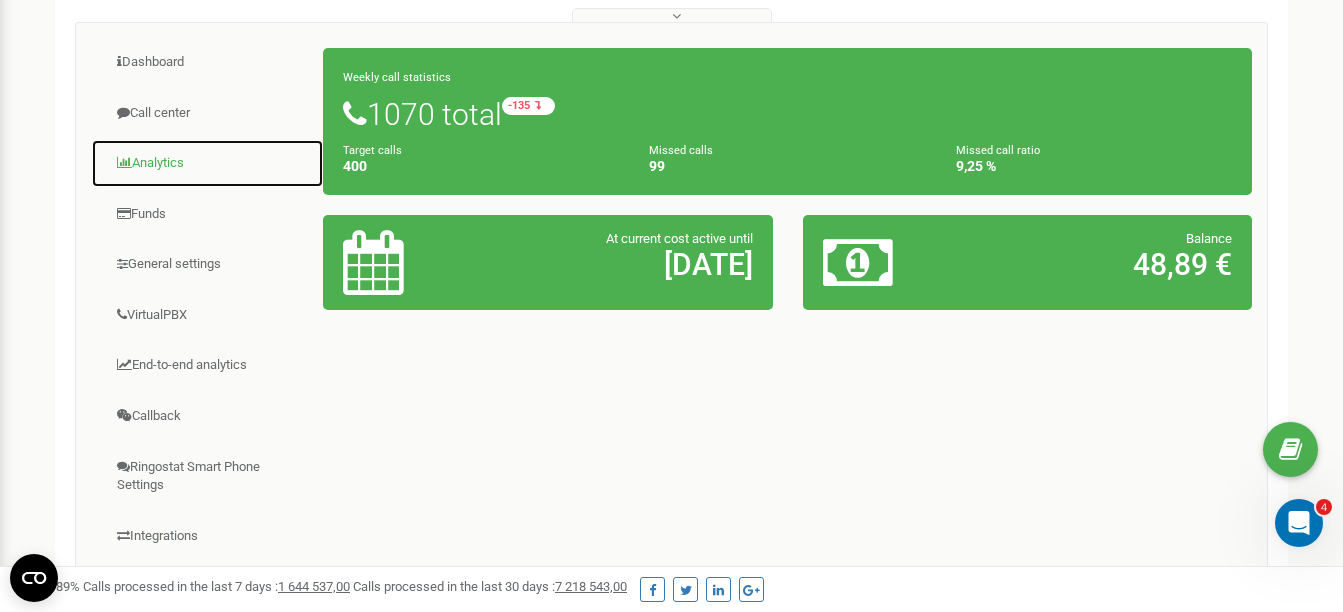 click on "Analytics" at bounding box center [207, 163] 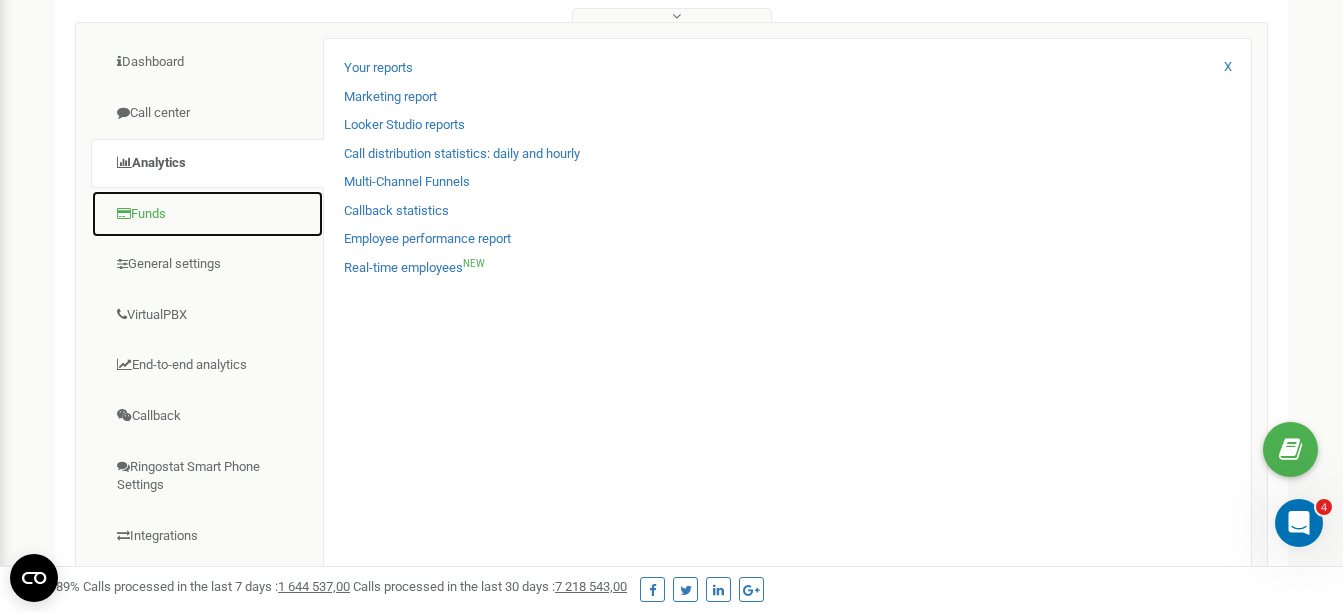 click on "Funds" at bounding box center (207, 214) 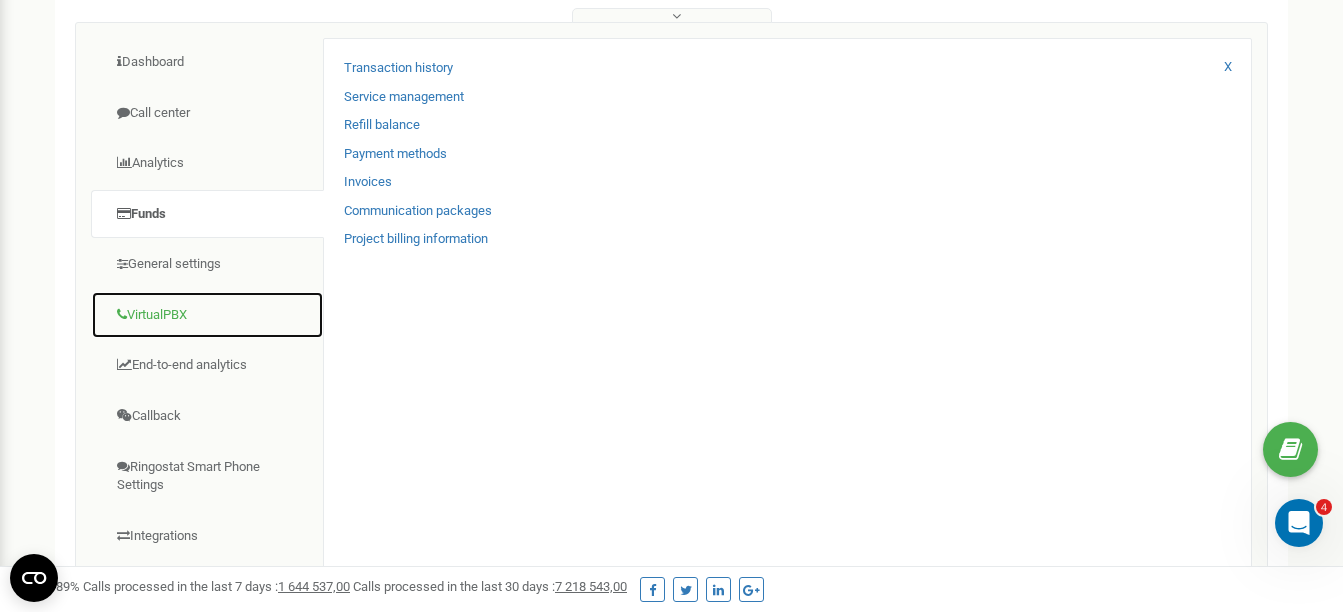 click on "VirtualPBX" at bounding box center [207, 315] 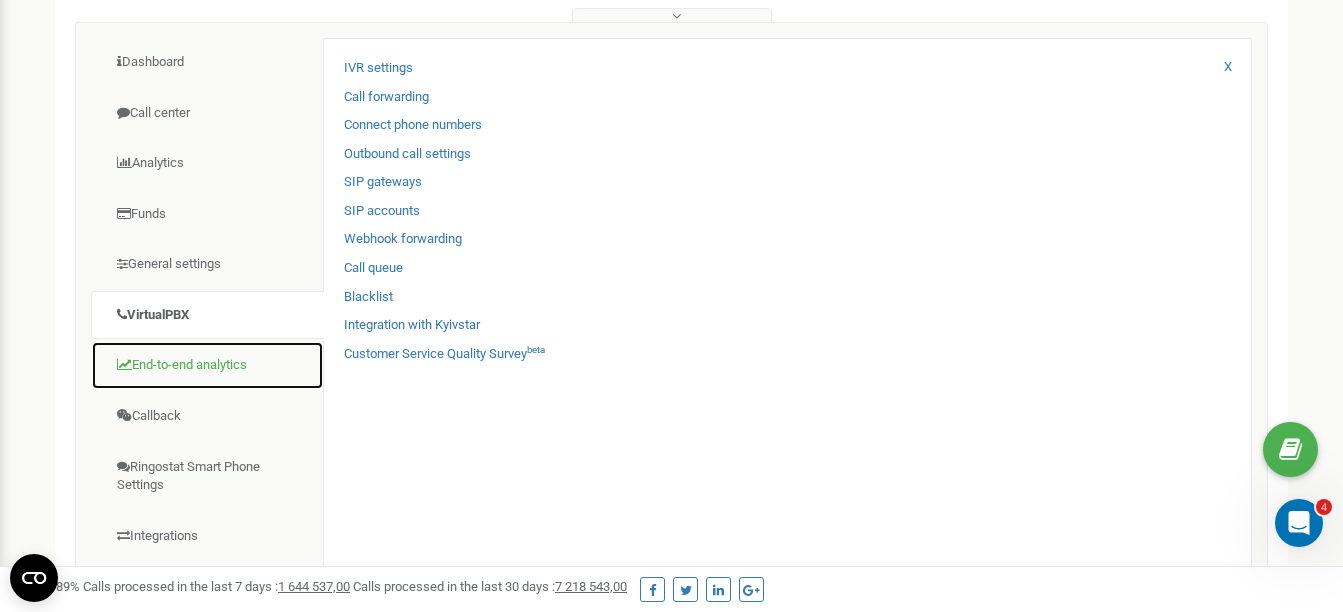 click on "End-to-end analytics" at bounding box center (207, 365) 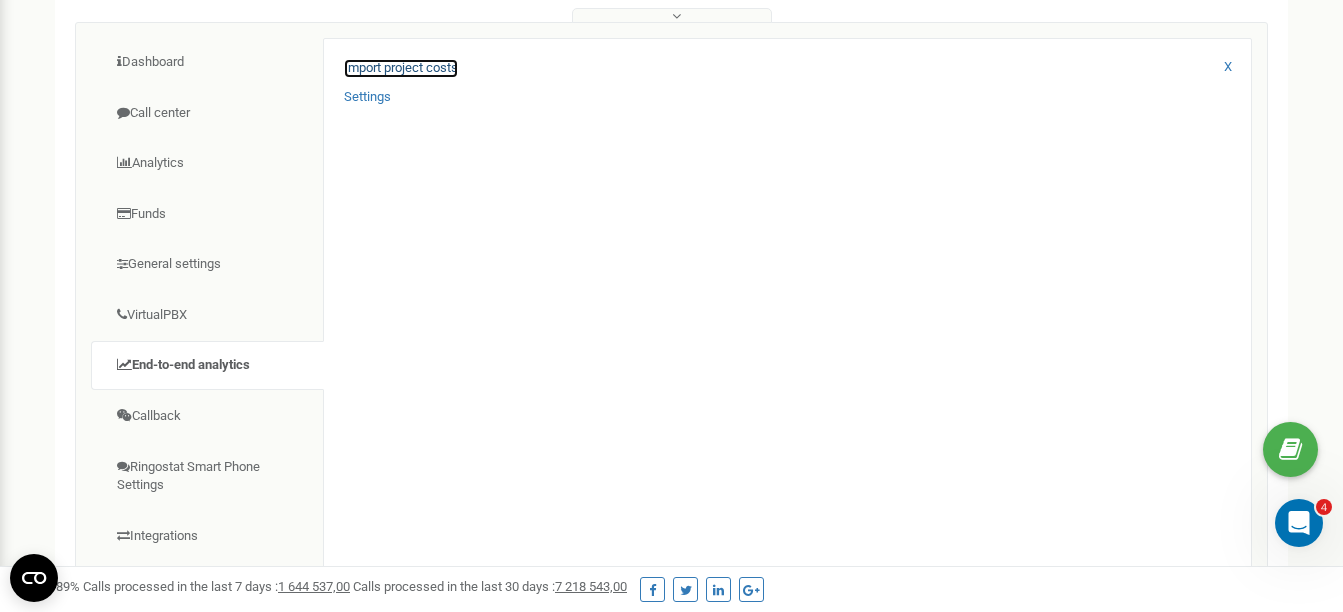click on "Import project costs" at bounding box center (401, 68) 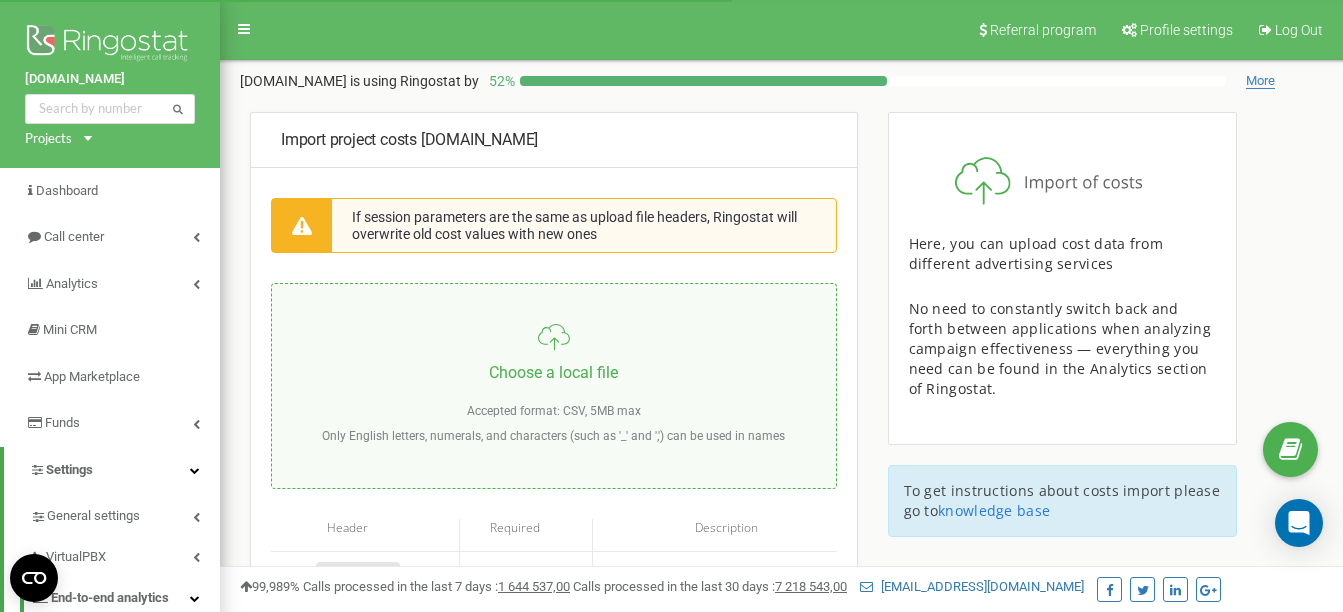 scroll, scrollTop: 0, scrollLeft: 0, axis: both 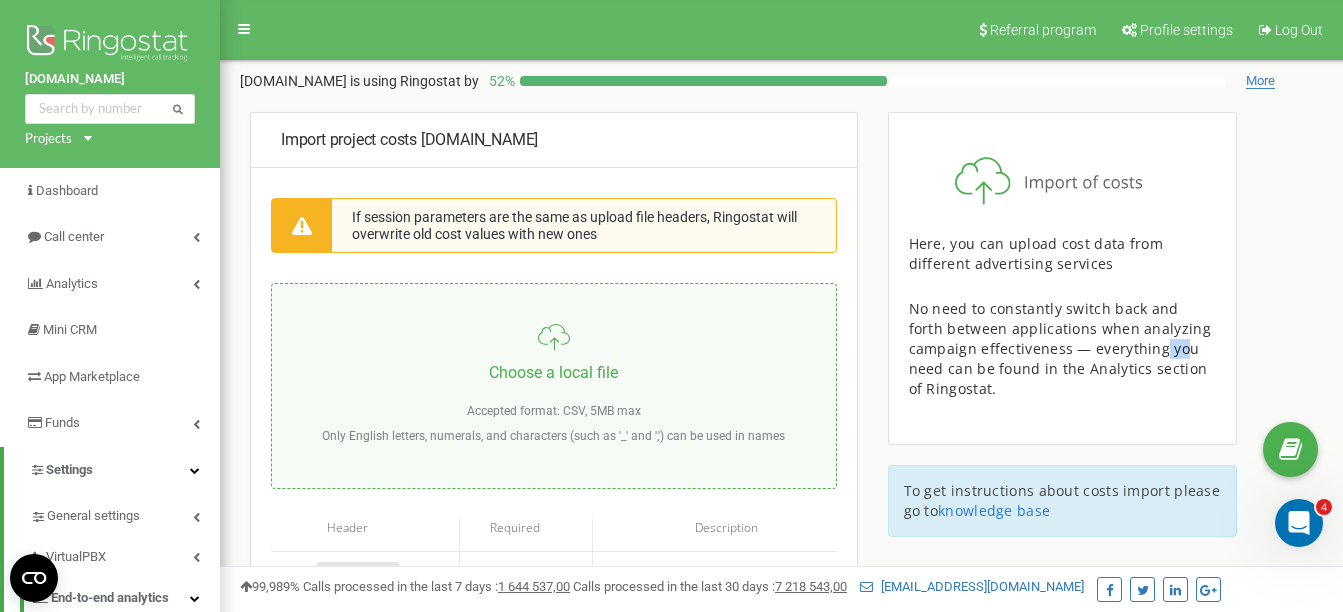 drag, startPoint x: 1167, startPoint y: 353, endPoint x: 1194, endPoint y: 369, distance: 31.38471 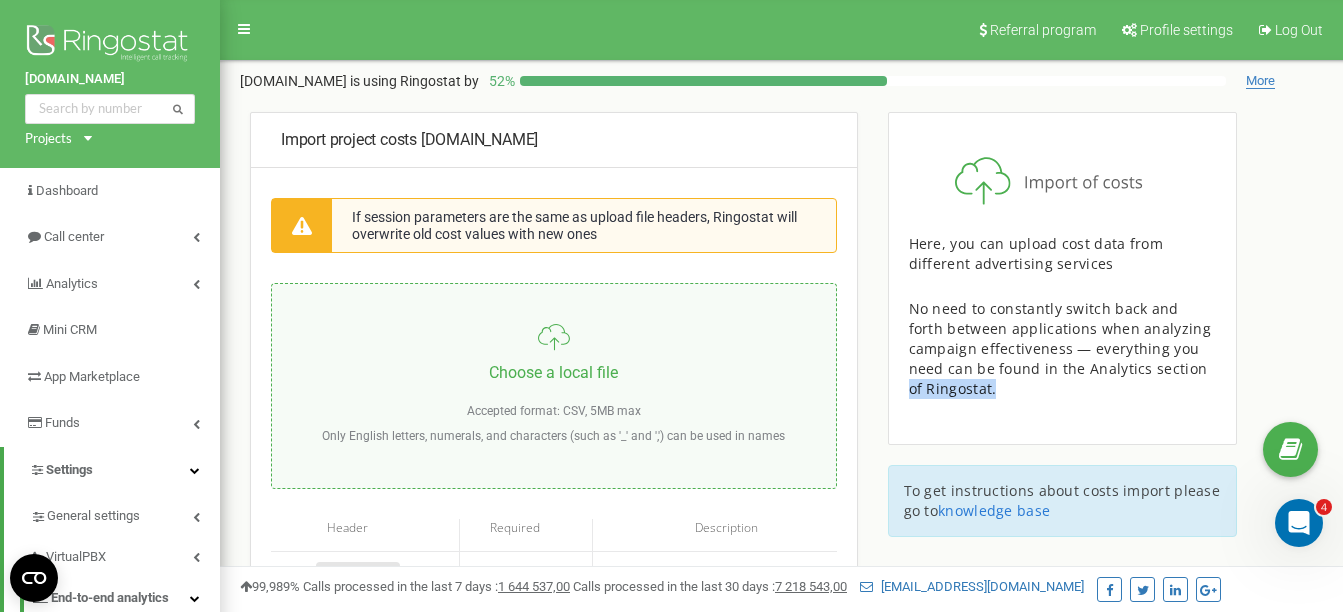 drag, startPoint x: 1194, startPoint y: 369, endPoint x: 1190, endPoint y: 385, distance: 16.492422 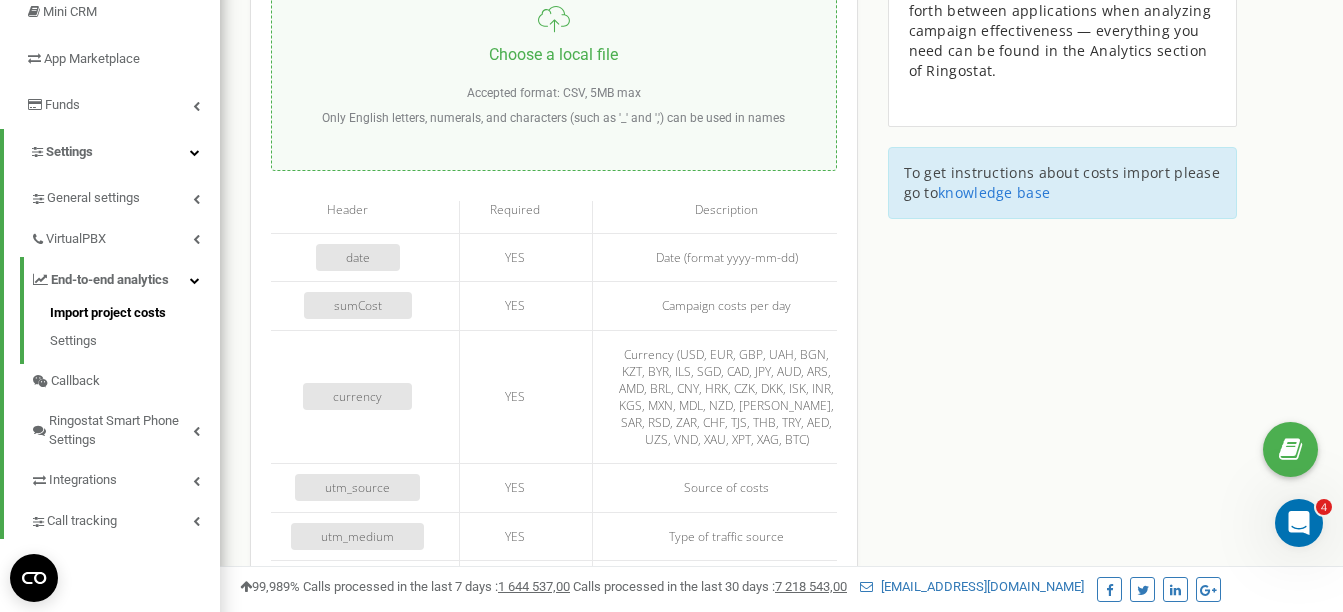 scroll, scrollTop: 263, scrollLeft: 0, axis: vertical 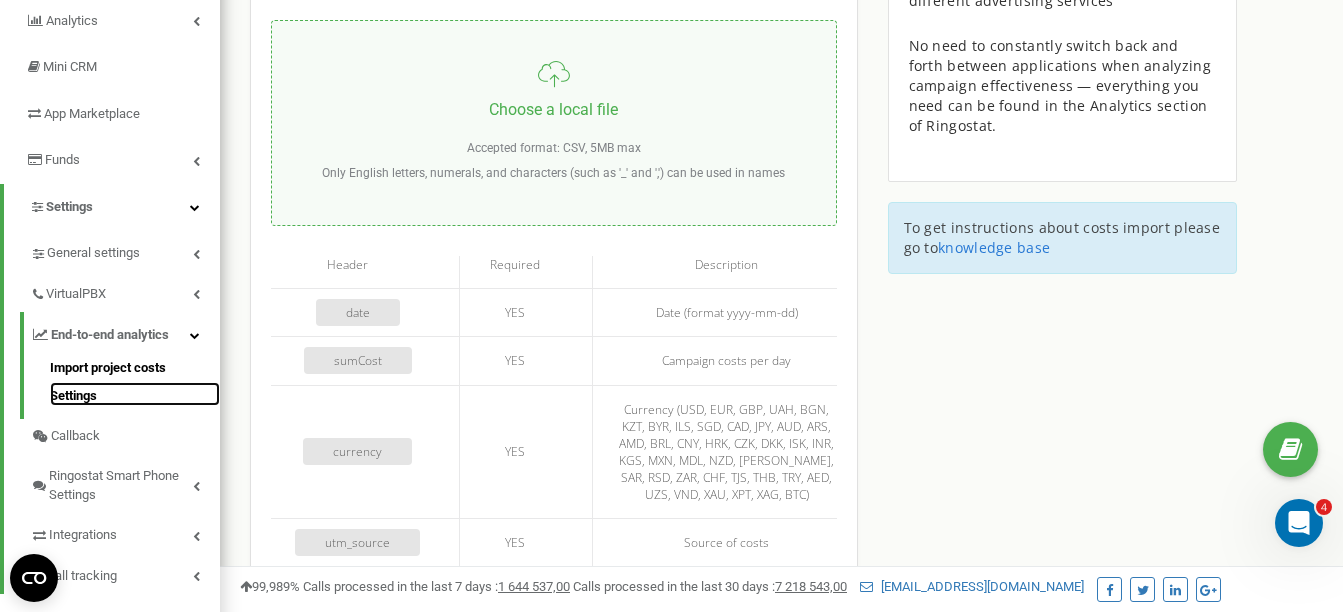 click on "Settings" at bounding box center [135, 394] 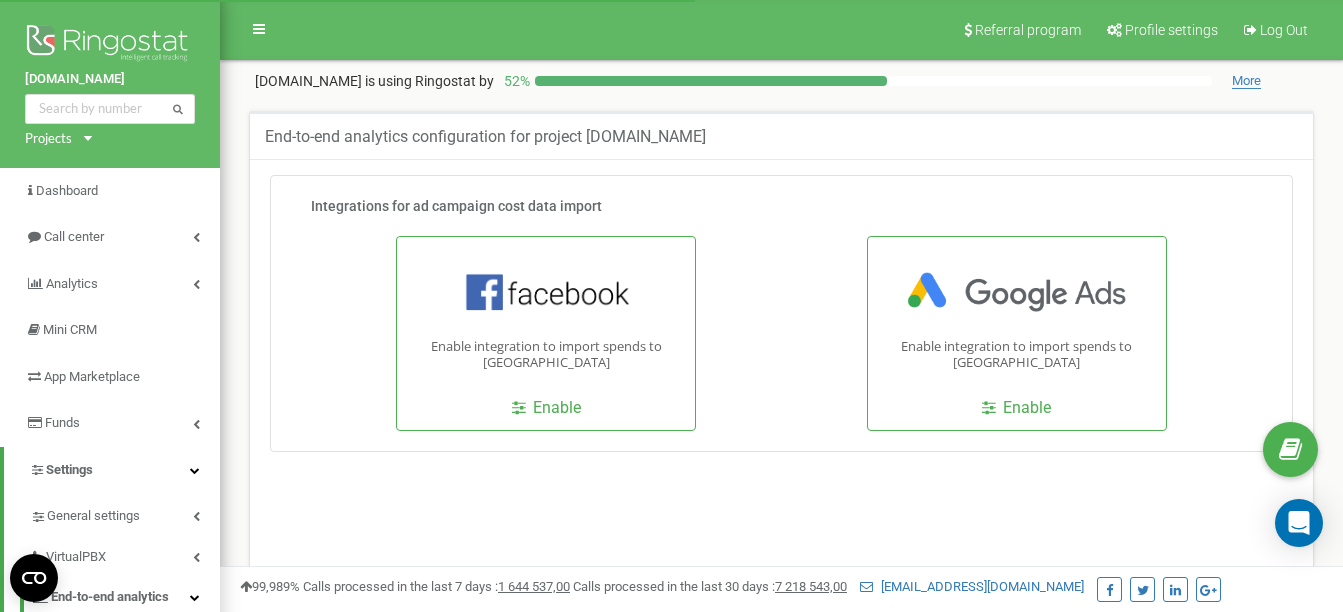 scroll, scrollTop: 0, scrollLeft: 0, axis: both 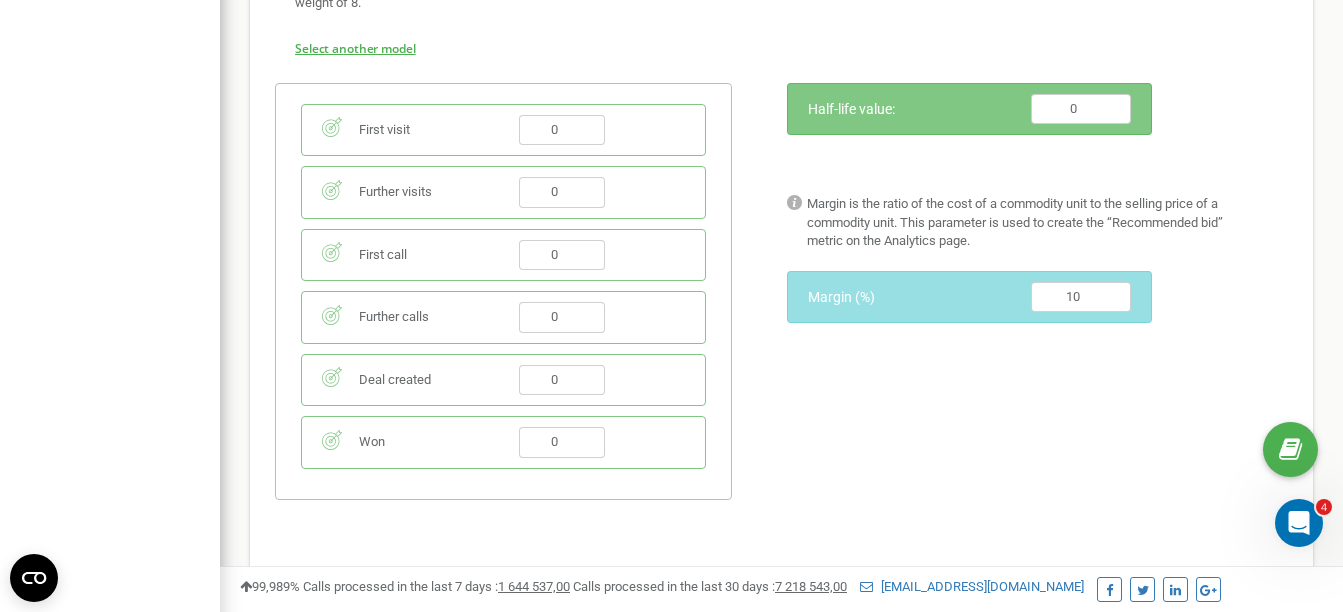 click on "First visit" at bounding box center [434, 130] 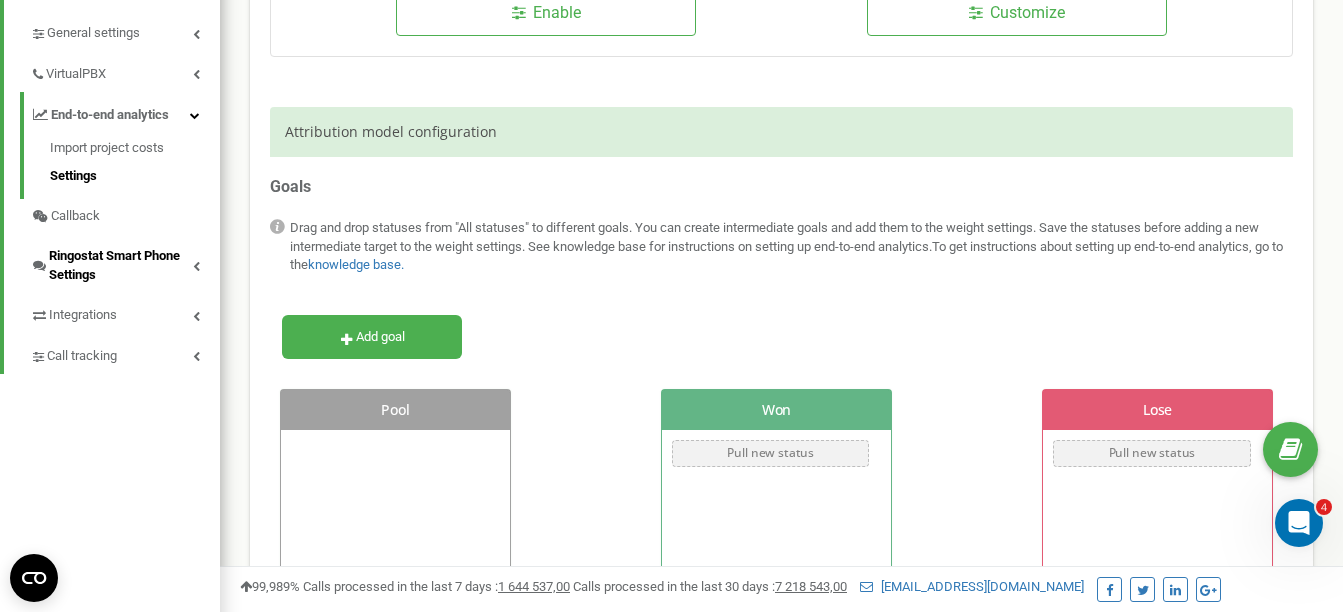 scroll, scrollTop: 481, scrollLeft: 0, axis: vertical 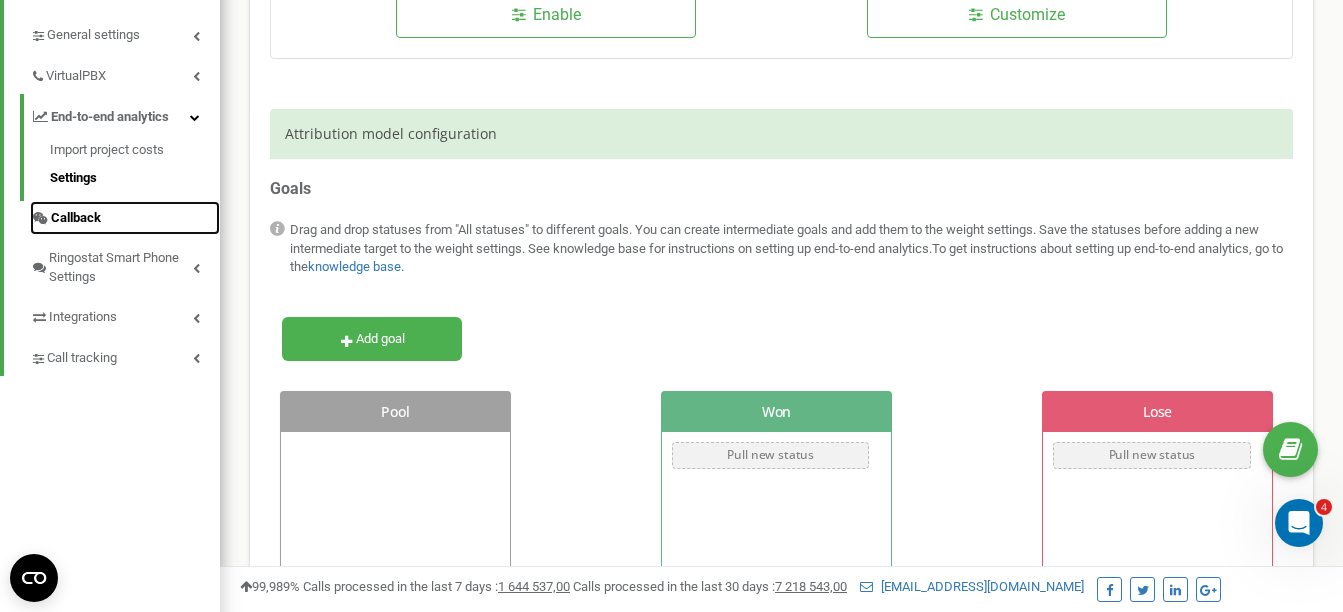 click on "Callback" at bounding box center (125, 218) 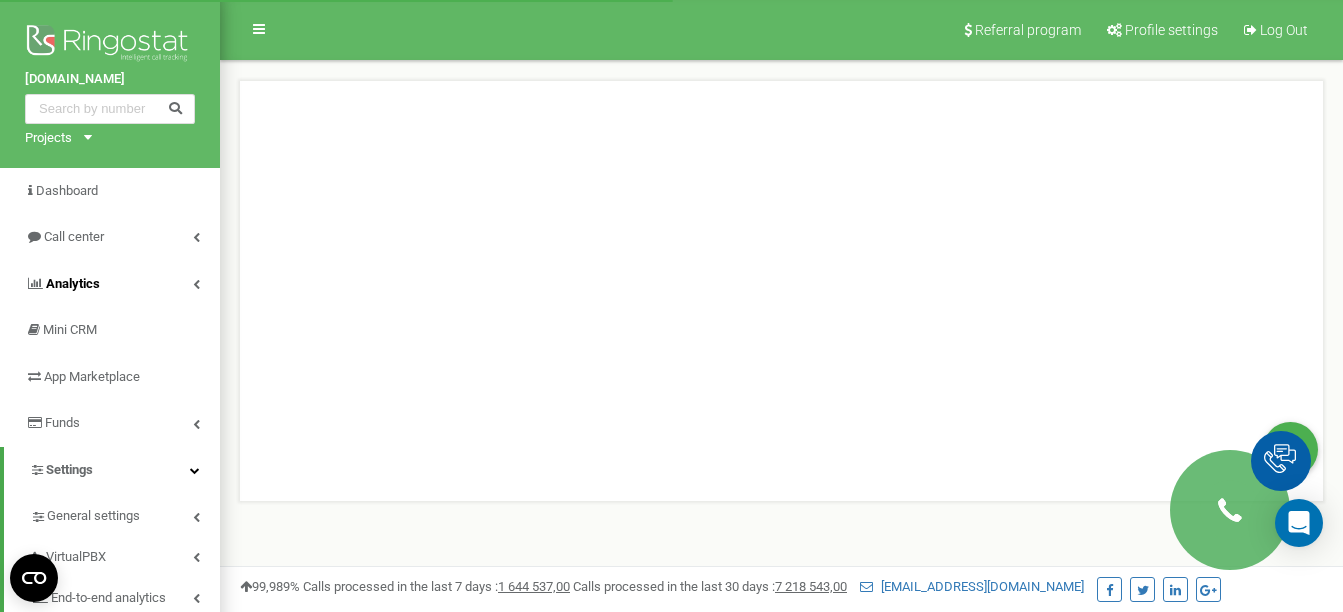 scroll, scrollTop: 0, scrollLeft: 0, axis: both 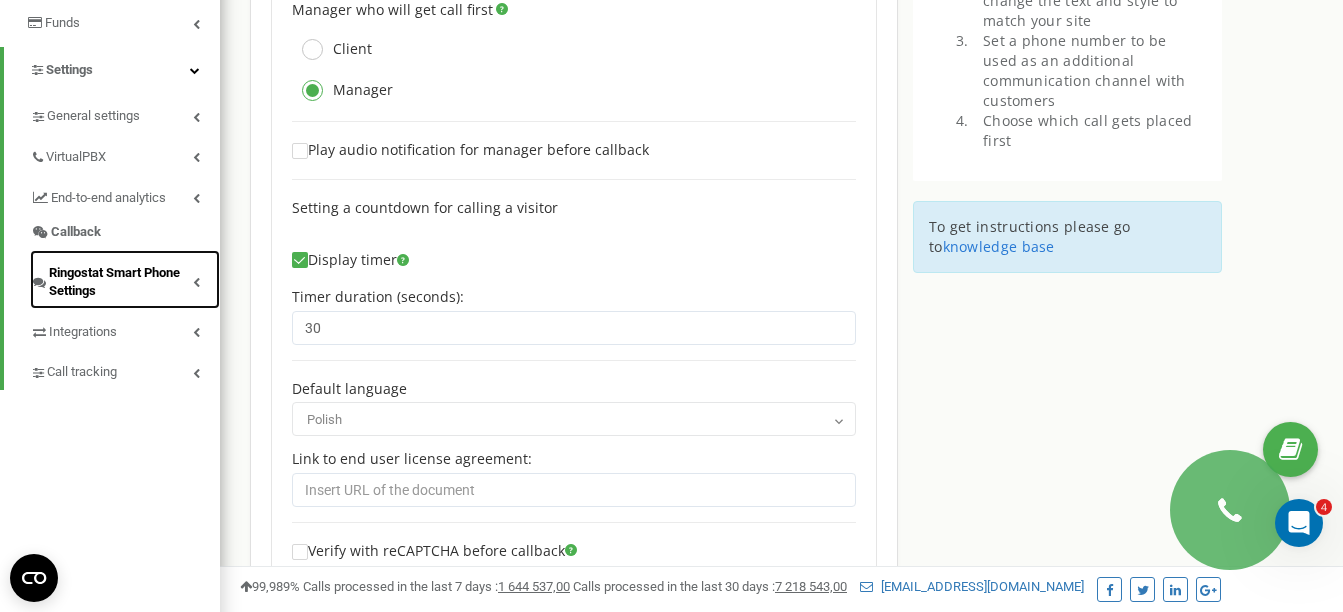 click on "Ringostat Smart Phone Settings" at bounding box center [121, 282] 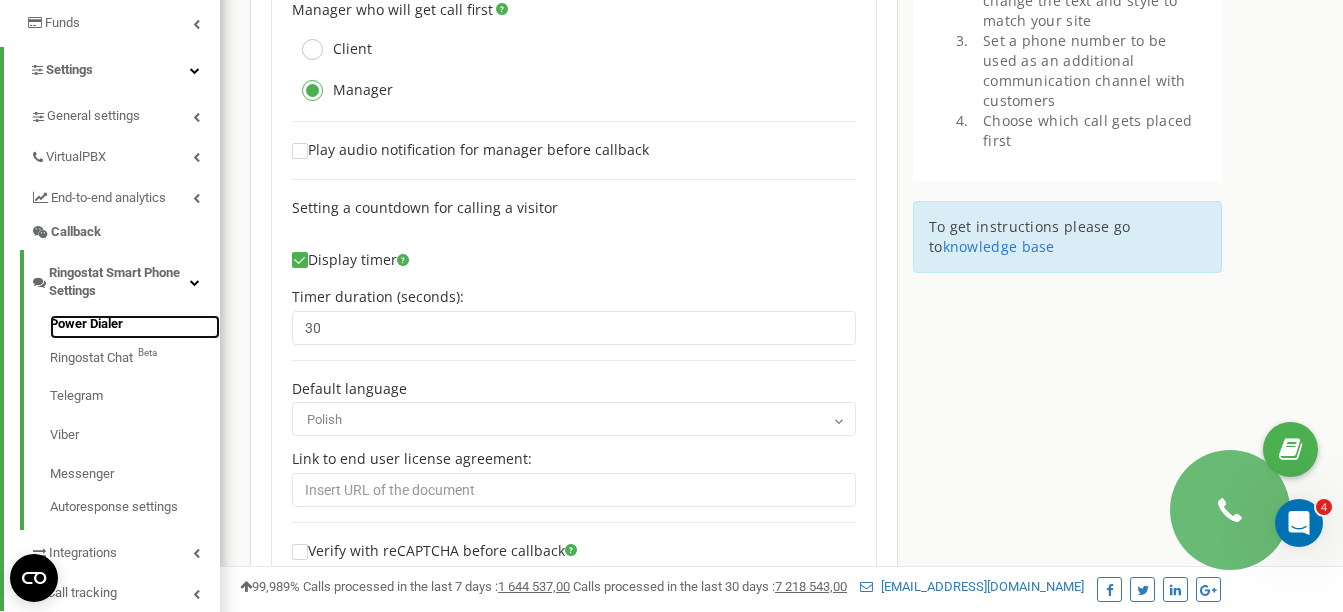 click on "Power Dialer" at bounding box center (135, 327) 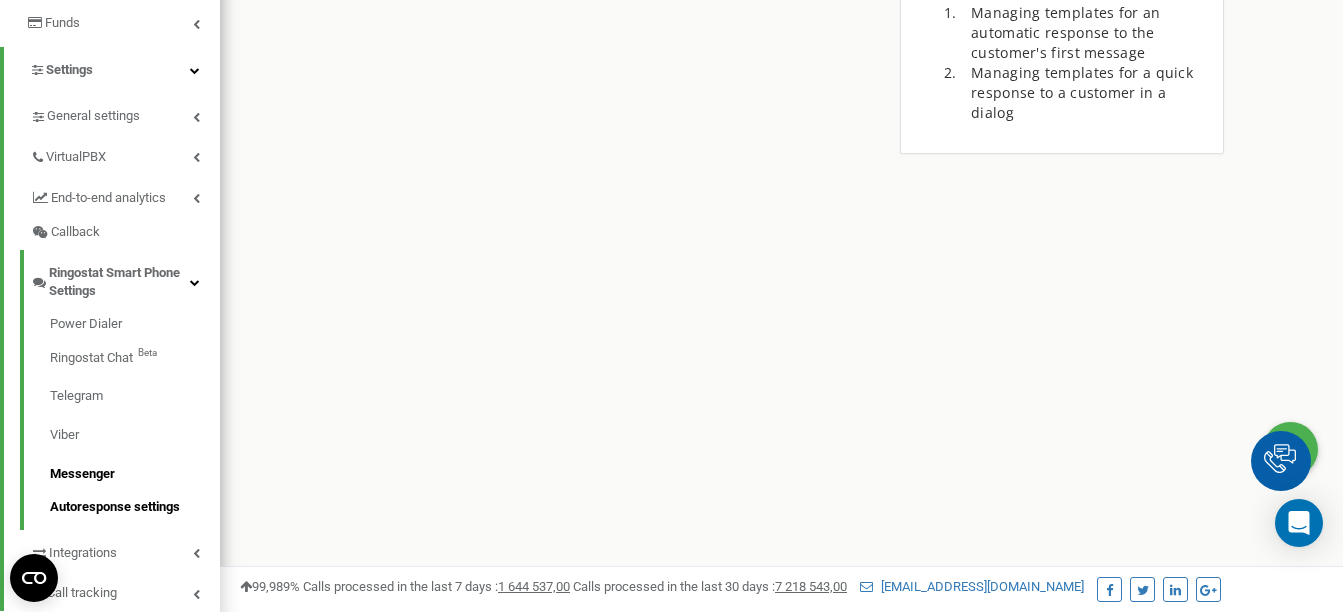 scroll, scrollTop: 0, scrollLeft: 0, axis: both 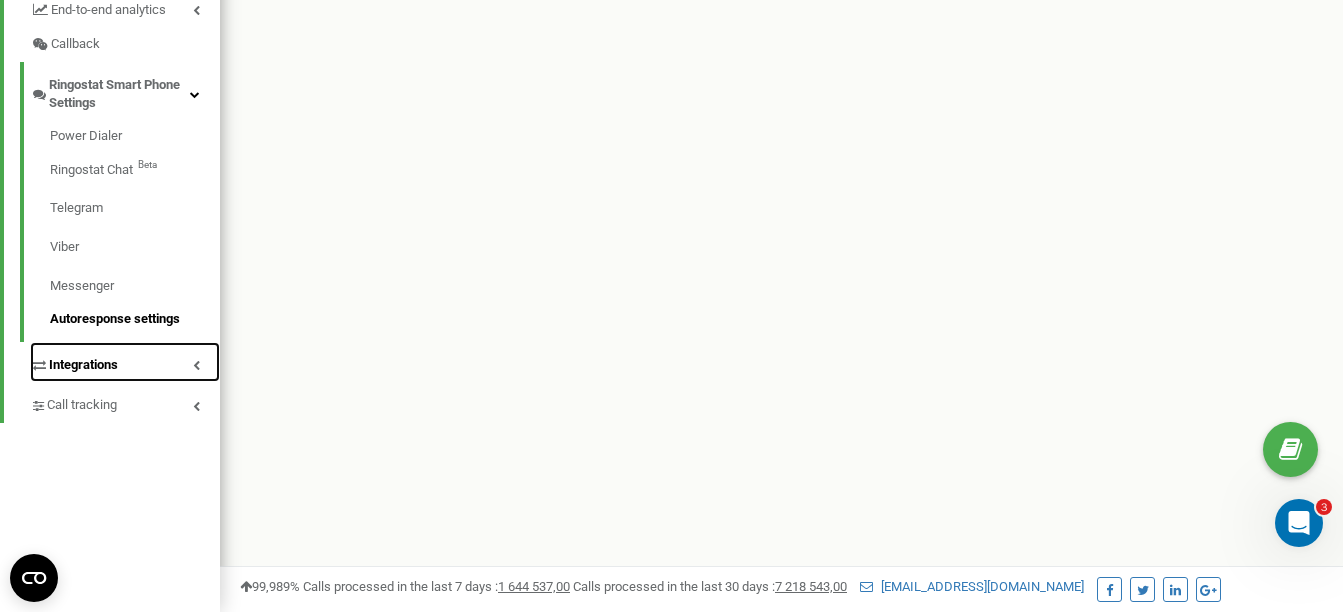 click on "Integrations" at bounding box center (125, 362) 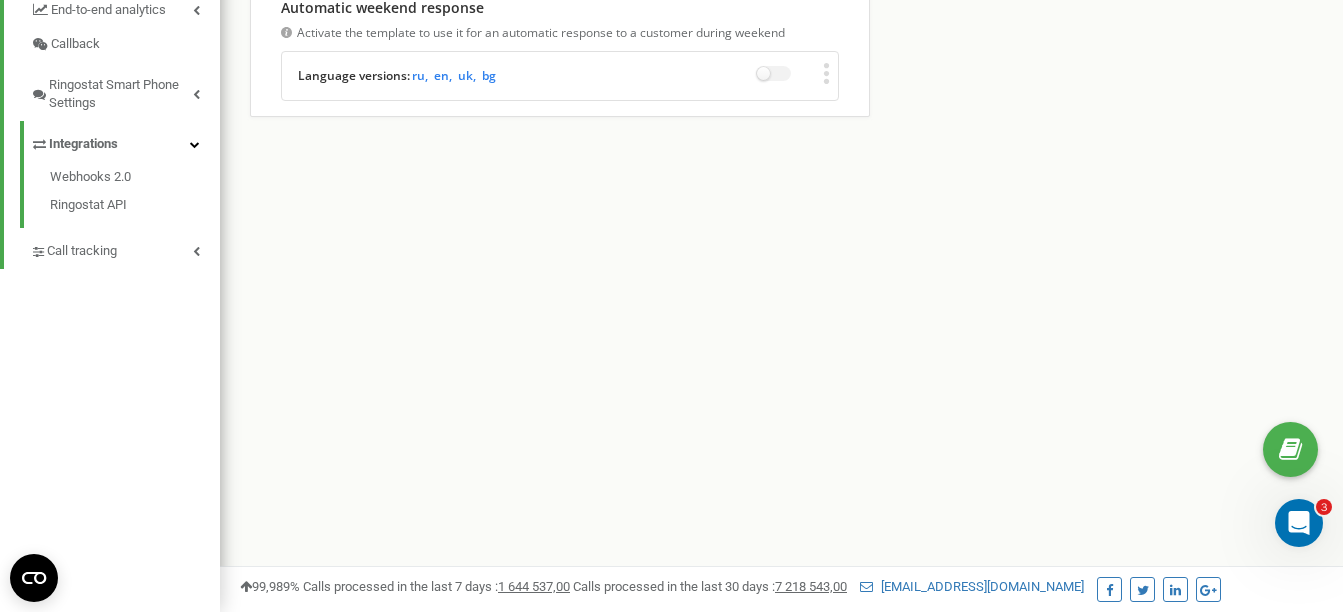 click on "drteraz.pl Projects drteraz.pl Dashboard Call center Analytics Mini CRM App Marketplace Funds Settings General settings VirtualPBX End-to-end analytics Callback Ringostat Smart Phone Settings Integrations Webhooks 2.0 Ringostat API Call tracking" at bounding box center (110, 12) 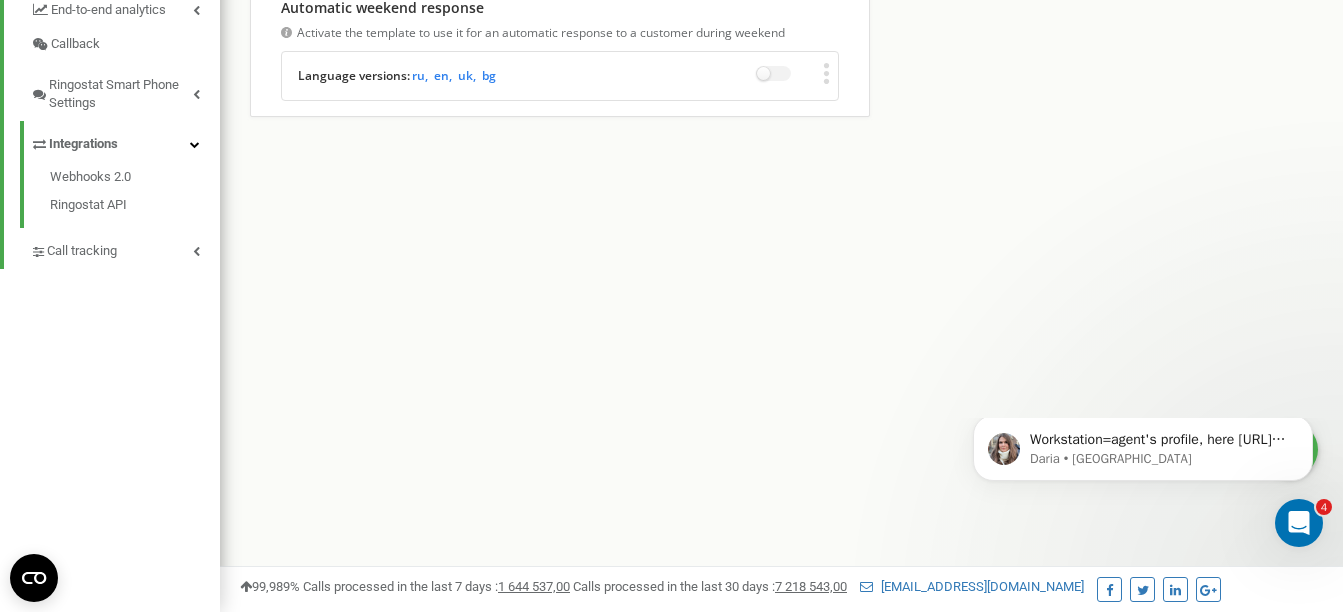 scroll, scrollTop: 0, scrollLeft: 0, axis: both 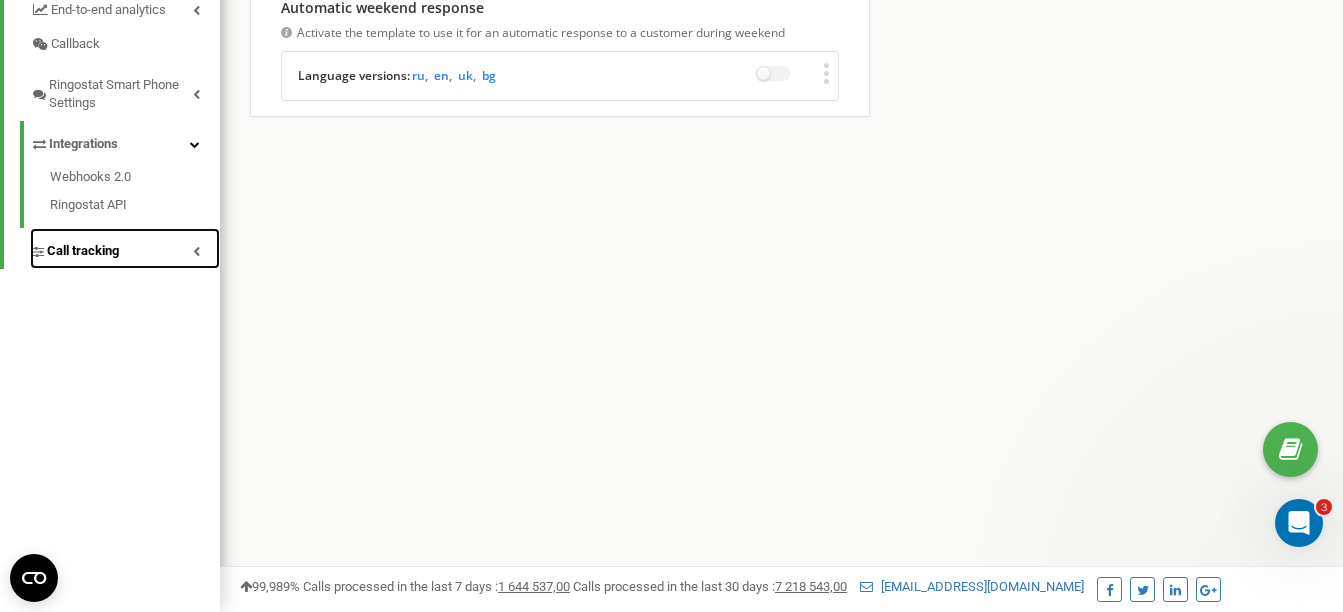 click on "Call tracking" at bounding box center (125, 248) 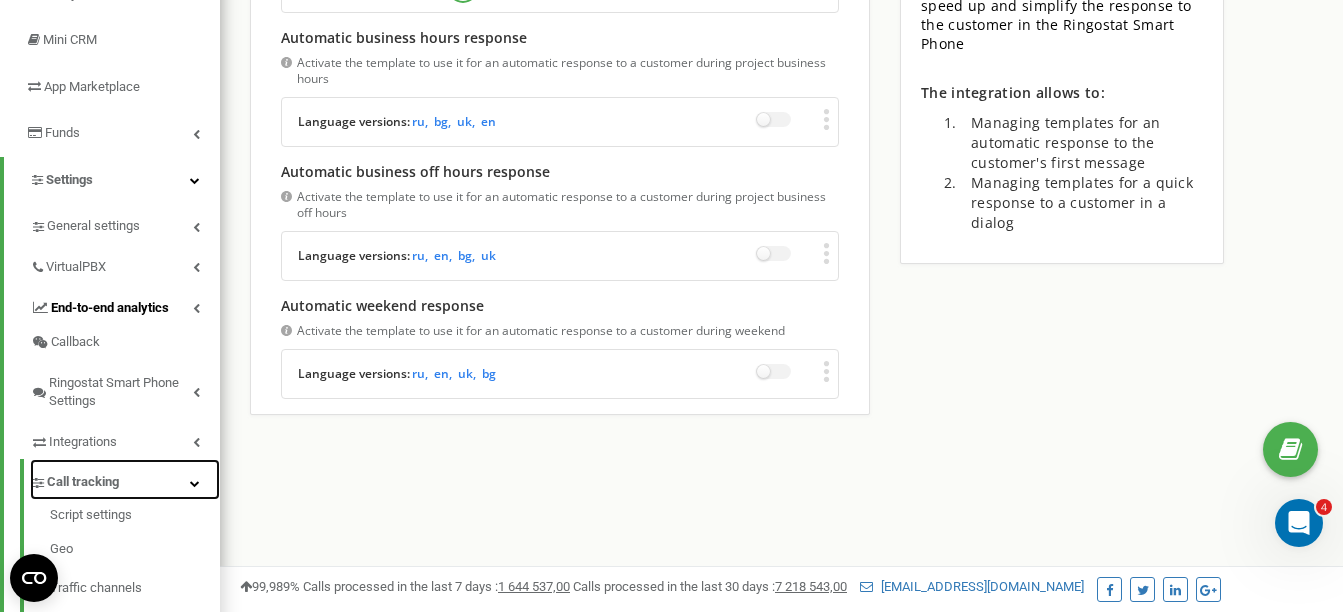 scroll, scrollTop: 288, scrollLeft: 0, axis: vertical 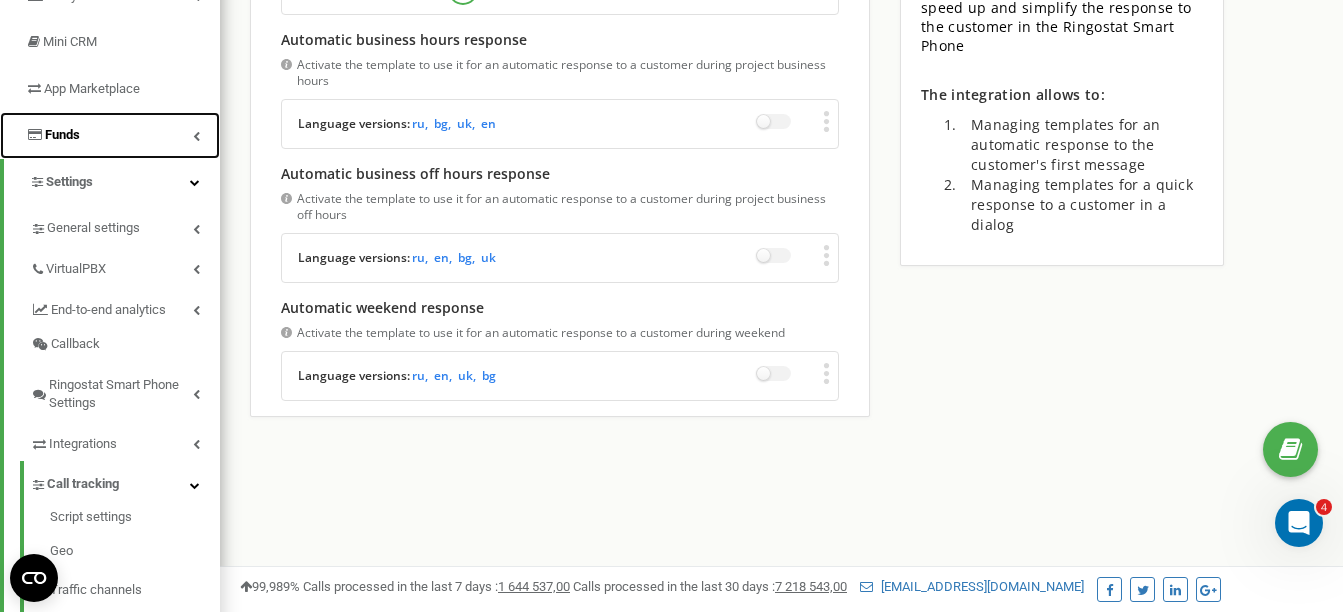 click on "Funds" at bounding box center [110, 135] 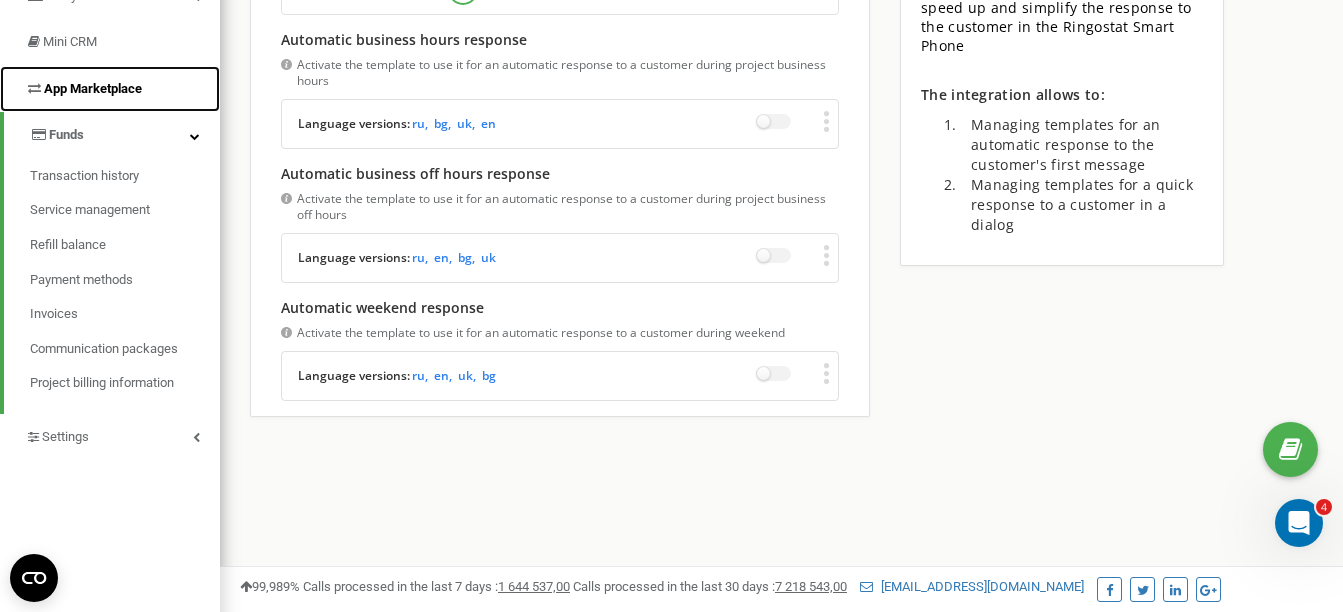 click on "App Marketplace" at bounding box center (93, 88) 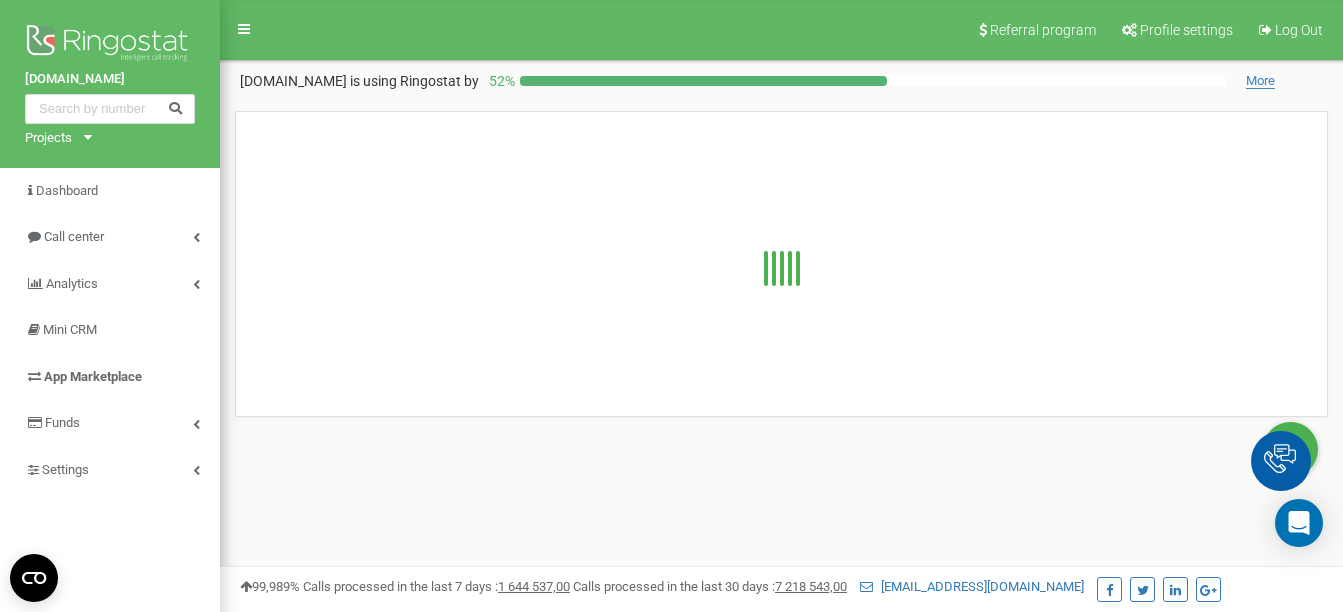 scroll, scrollTop: 0, scrollLeft: 0, axis: both 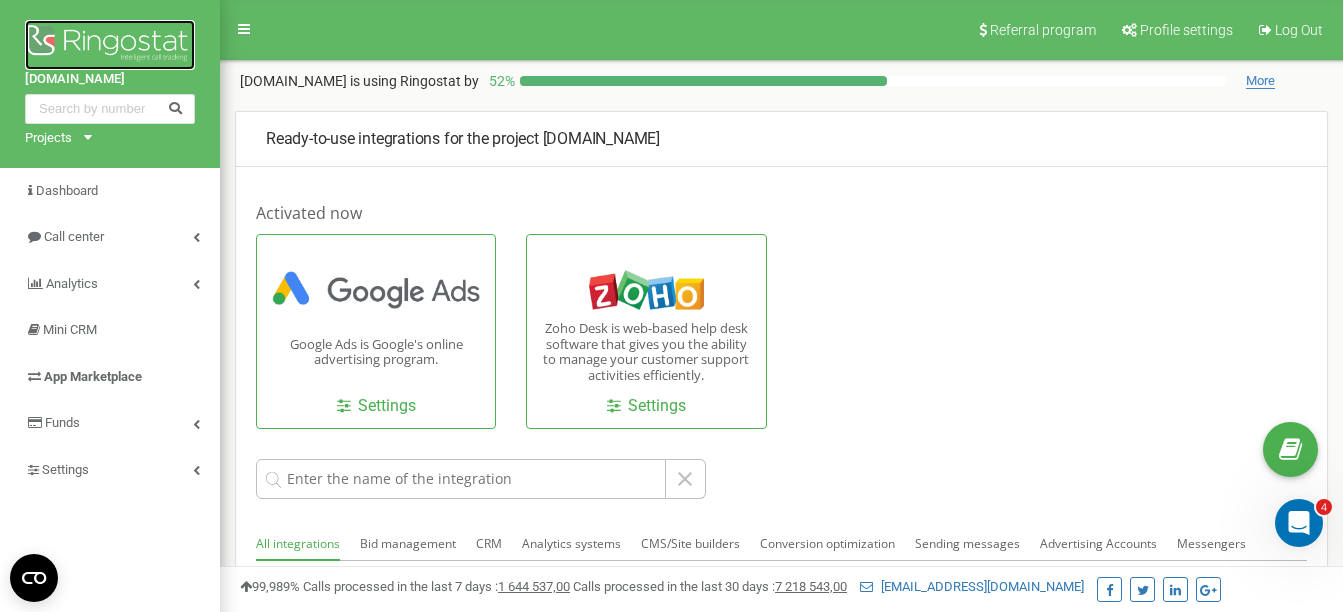 click at bounding box center (110, 45) 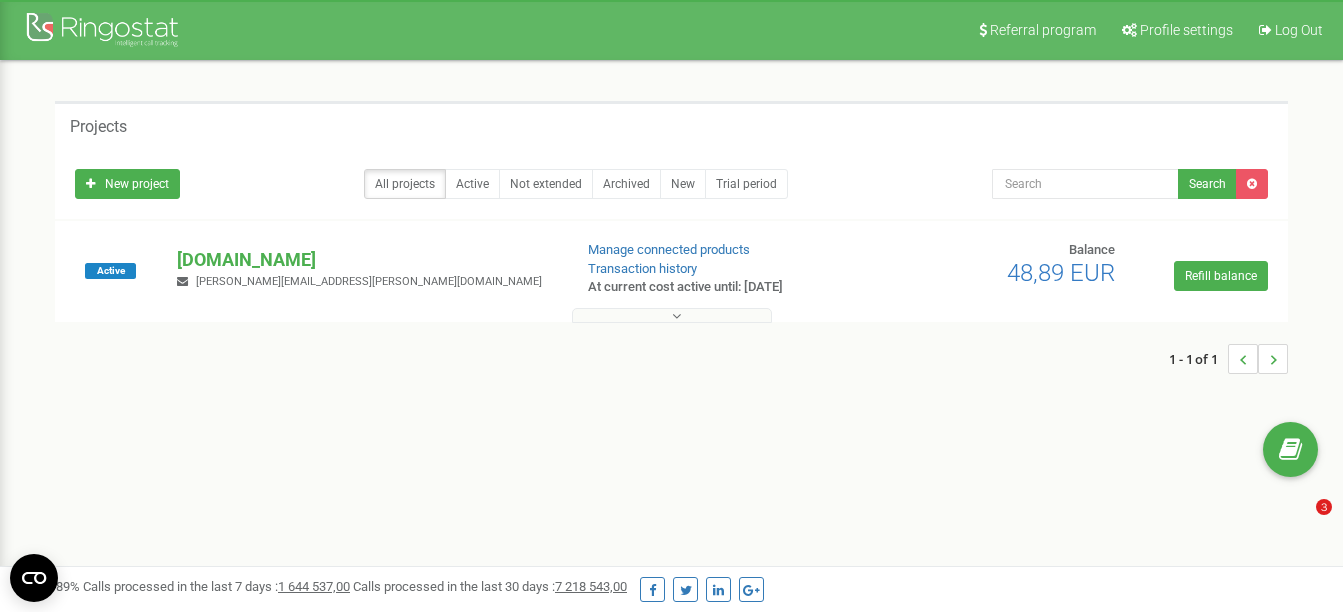 scroll, scrollTop: 0, scrollLeft: 0, axis: both 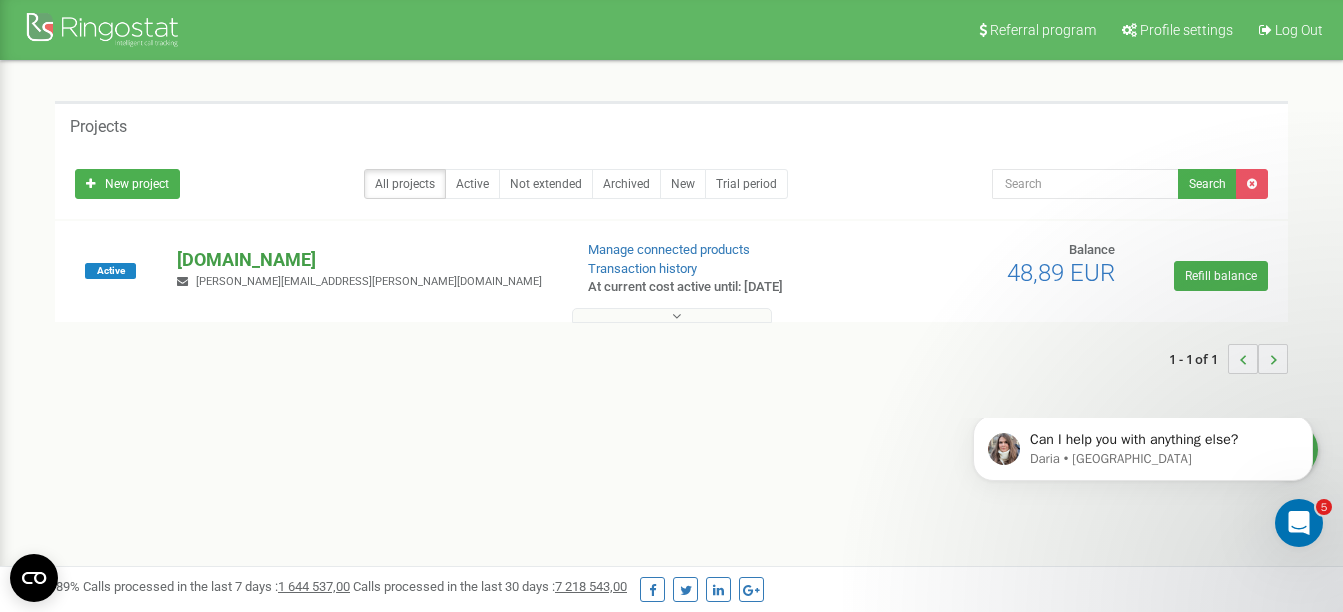 click on "[DOMAIN_NAME]" at bounding box center [366, 260] 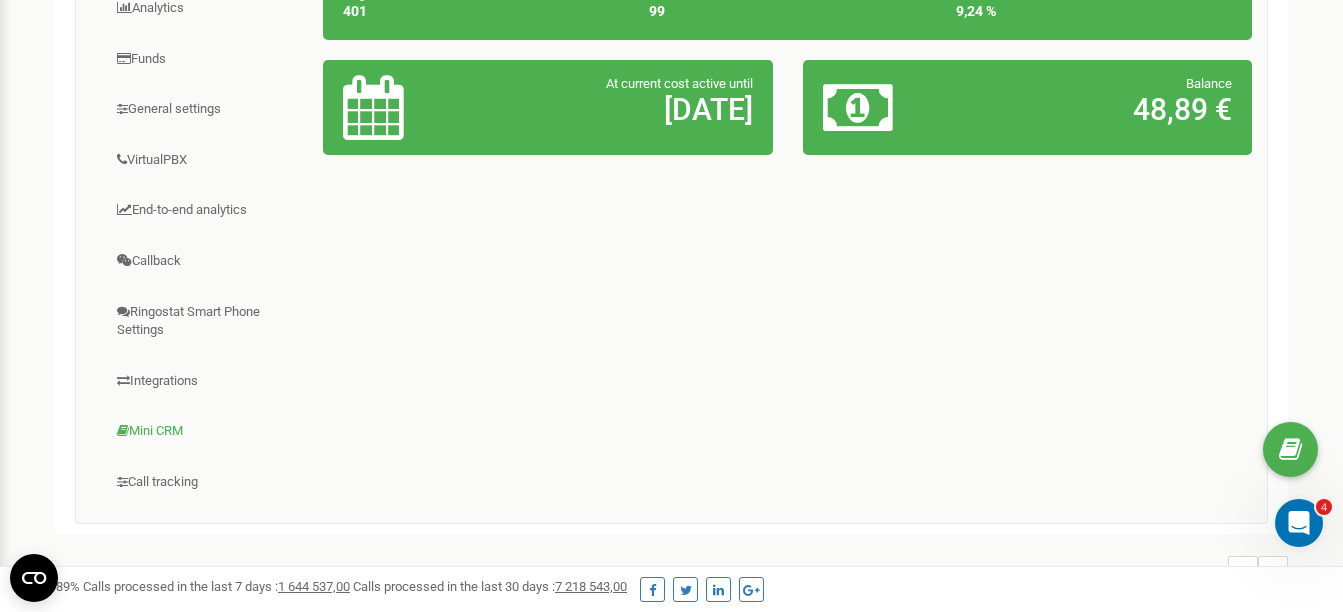 scroll, scrollTop: 500, scrollLeft: 0, axis: vertical 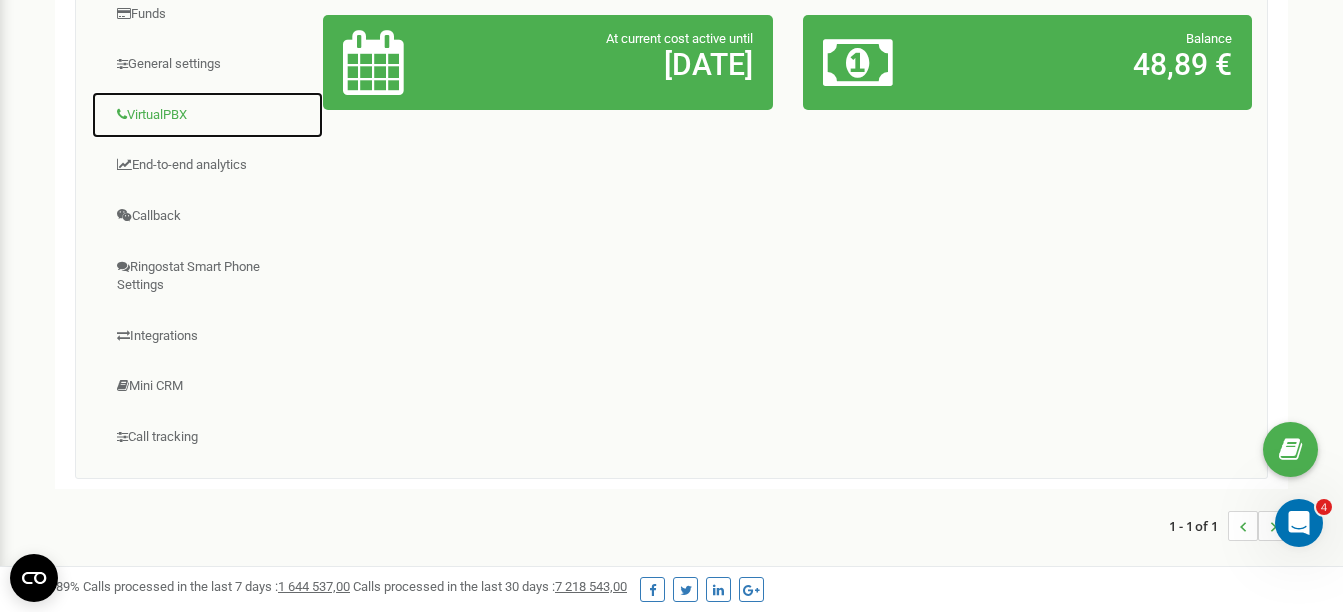 click on "VirtualPBX" at bounding box center [207, 115] 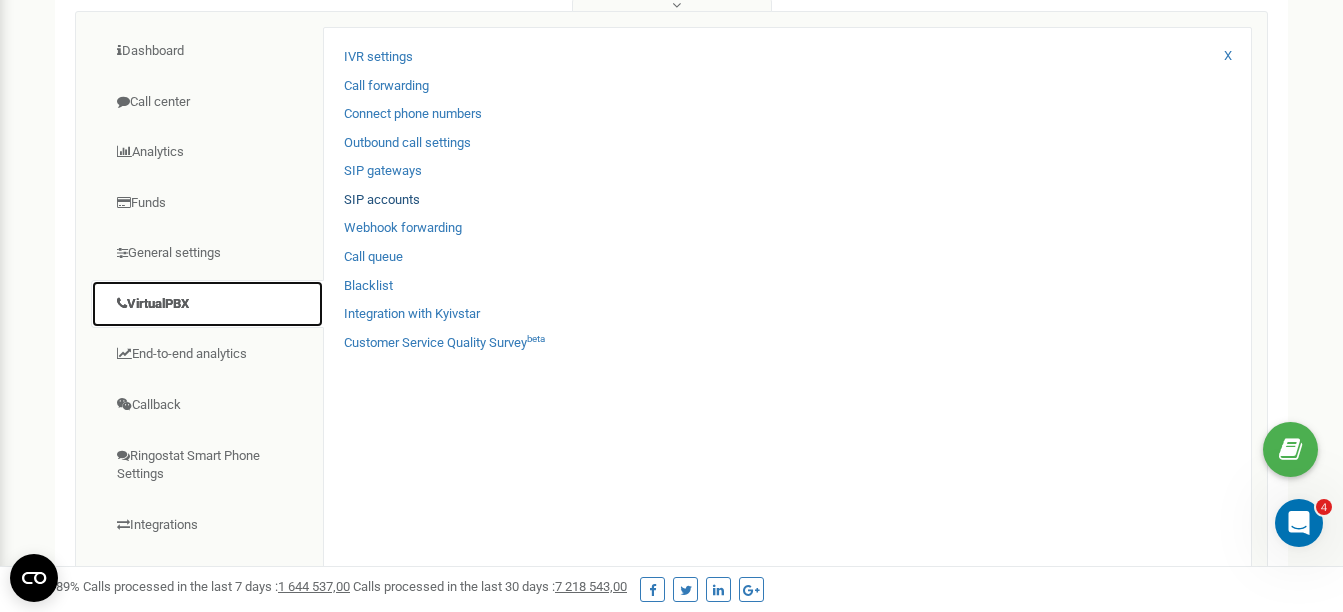 scroll, scrollTop: 300, scrollLeft: 0, axis: vertical 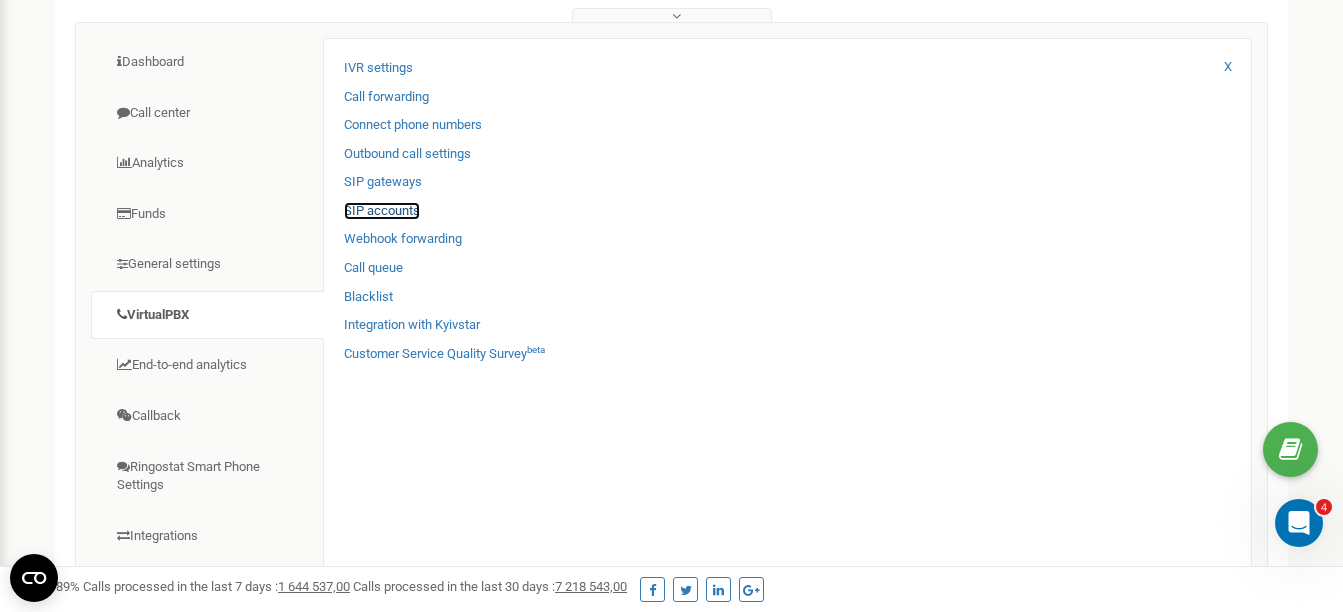click on "SIP accounts" at bounding box center (382, 211) 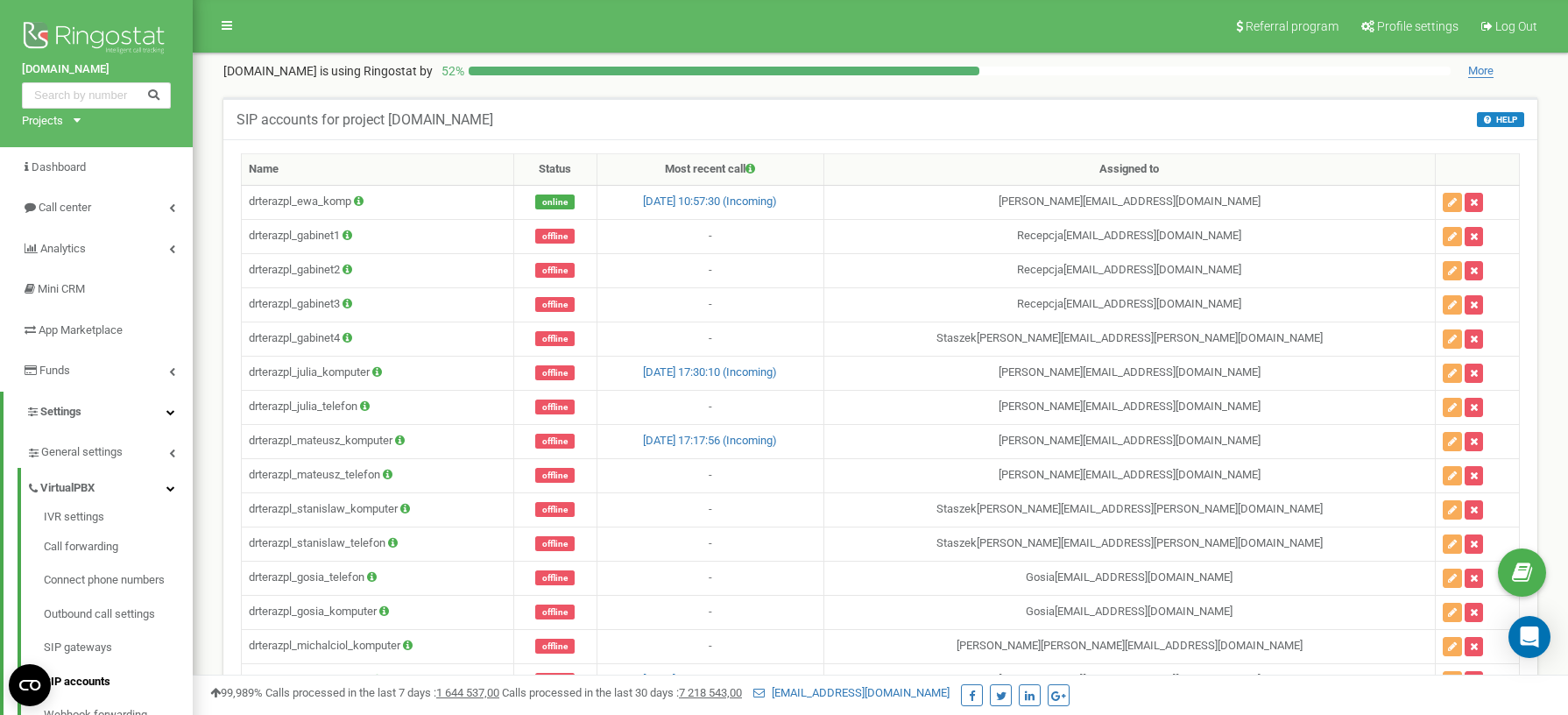 scroll, scrollTop: 454, scrollLeft: 0, axis: vertical 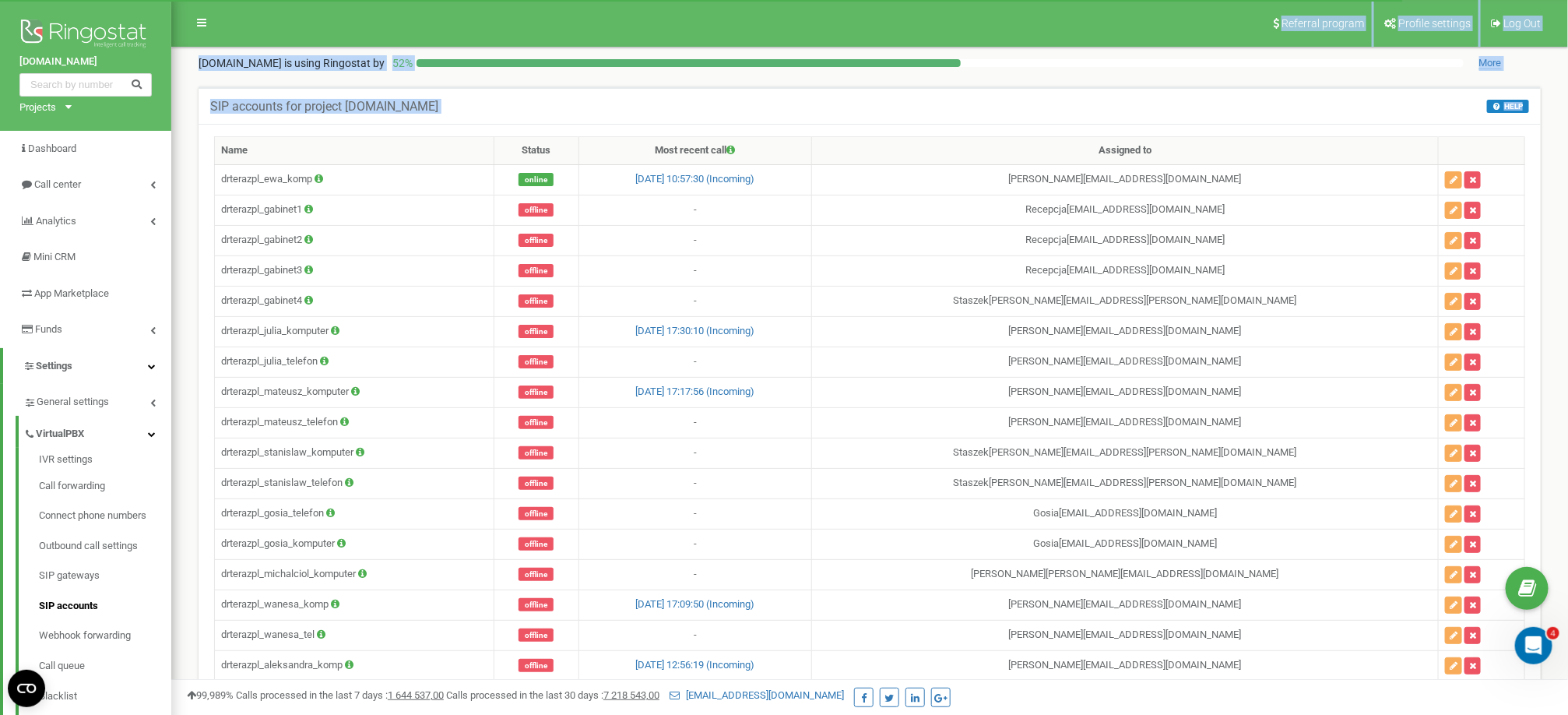 drag, startPoint x: 202, startPoint y: 57, endPoint x: 421, endPoint y: -18, distance: 231.4865 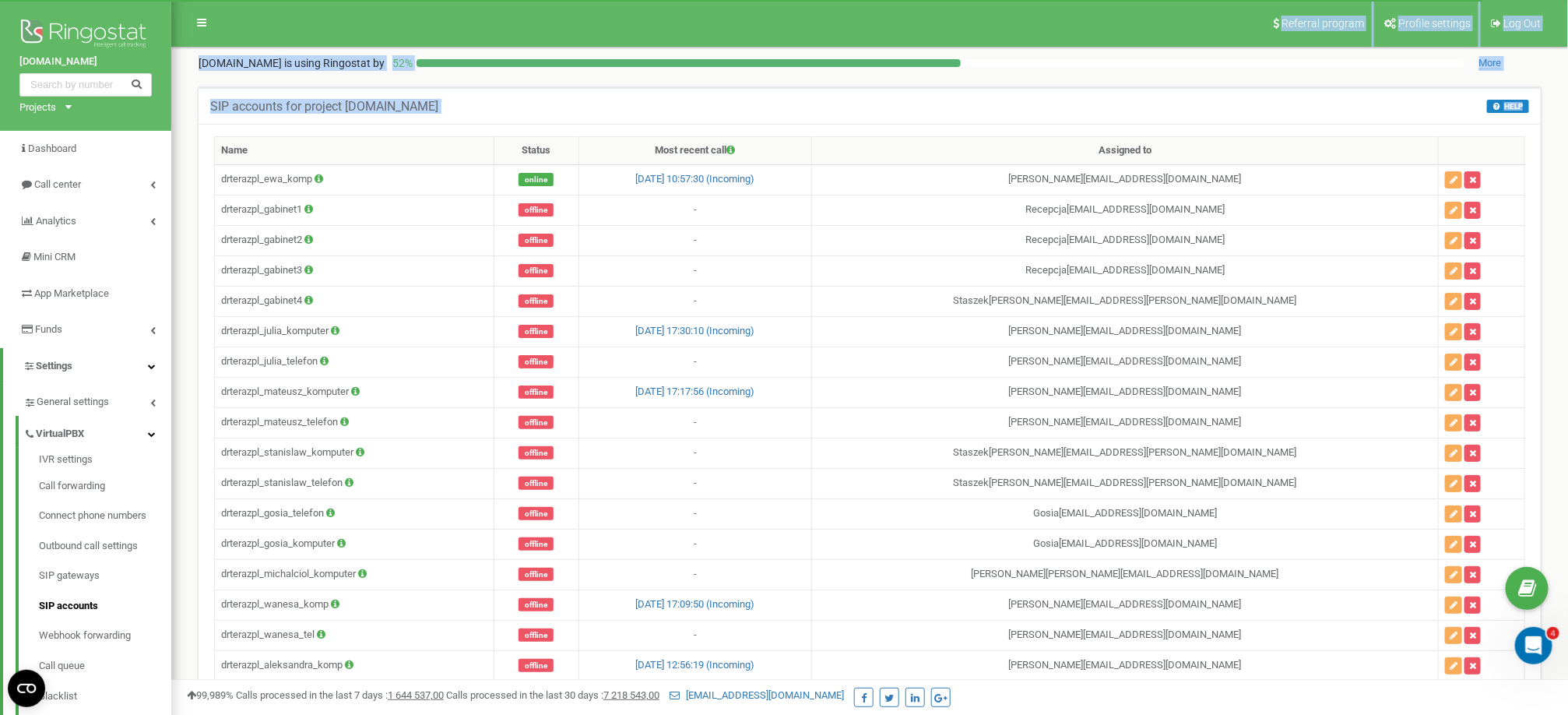 drag, startPoint x: 421, startPoint y: -18, endPoint x: 406, endPoint y: 89, distance: 108.04629 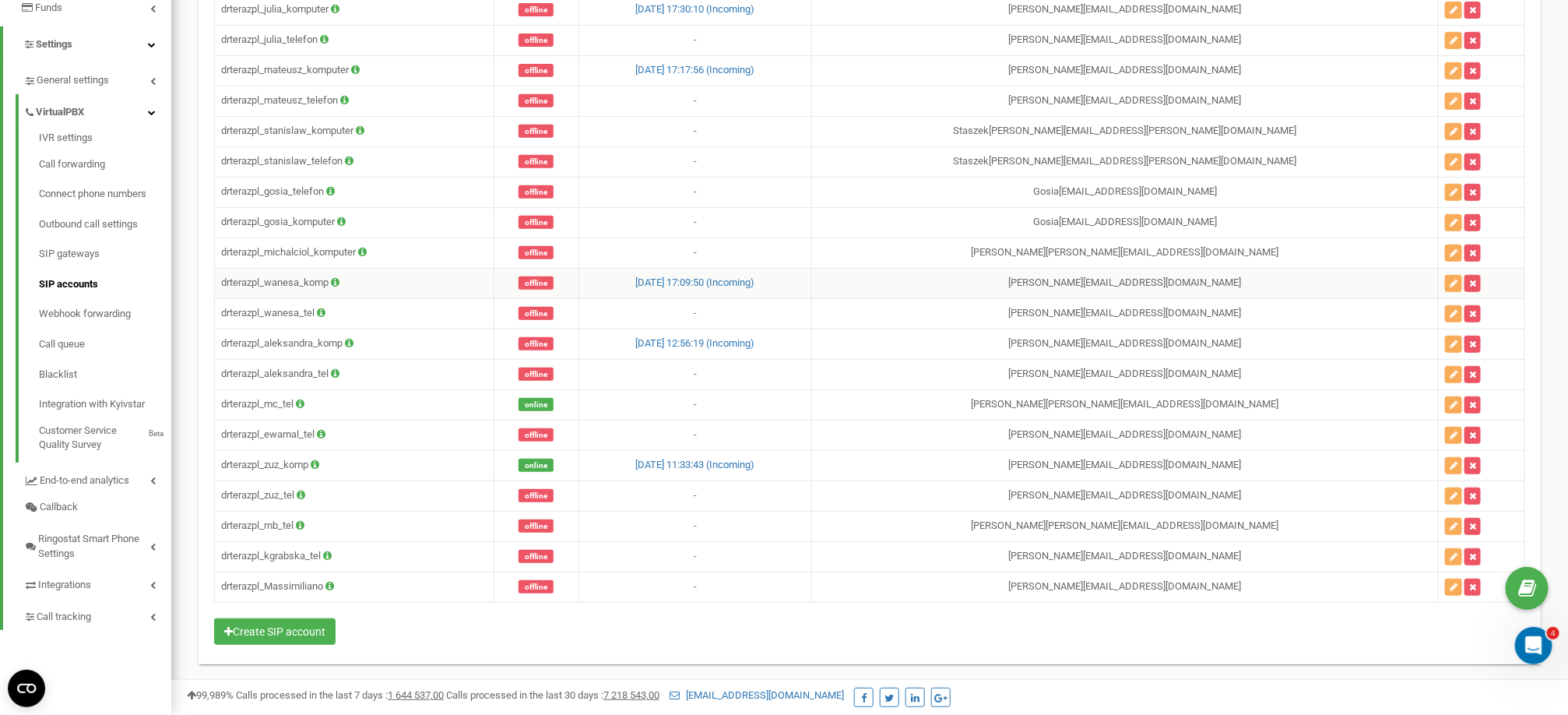 scroll, scrollTop: 351, scrollLeft: 0, axis: vertical 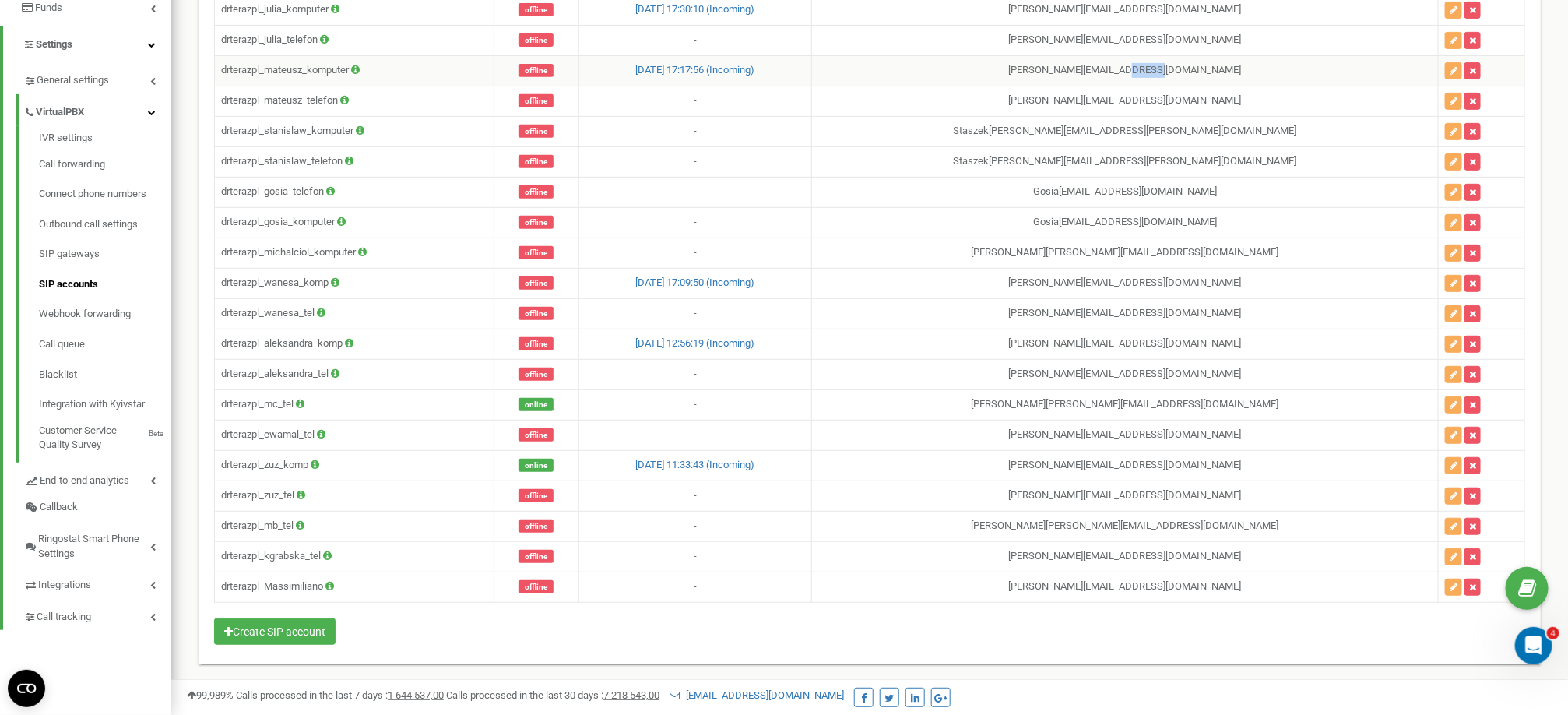 drag, startPoint x: 1222, startPoint y: 57, endPoint x: 1191, endPoint y: 48, distance: 32.280025 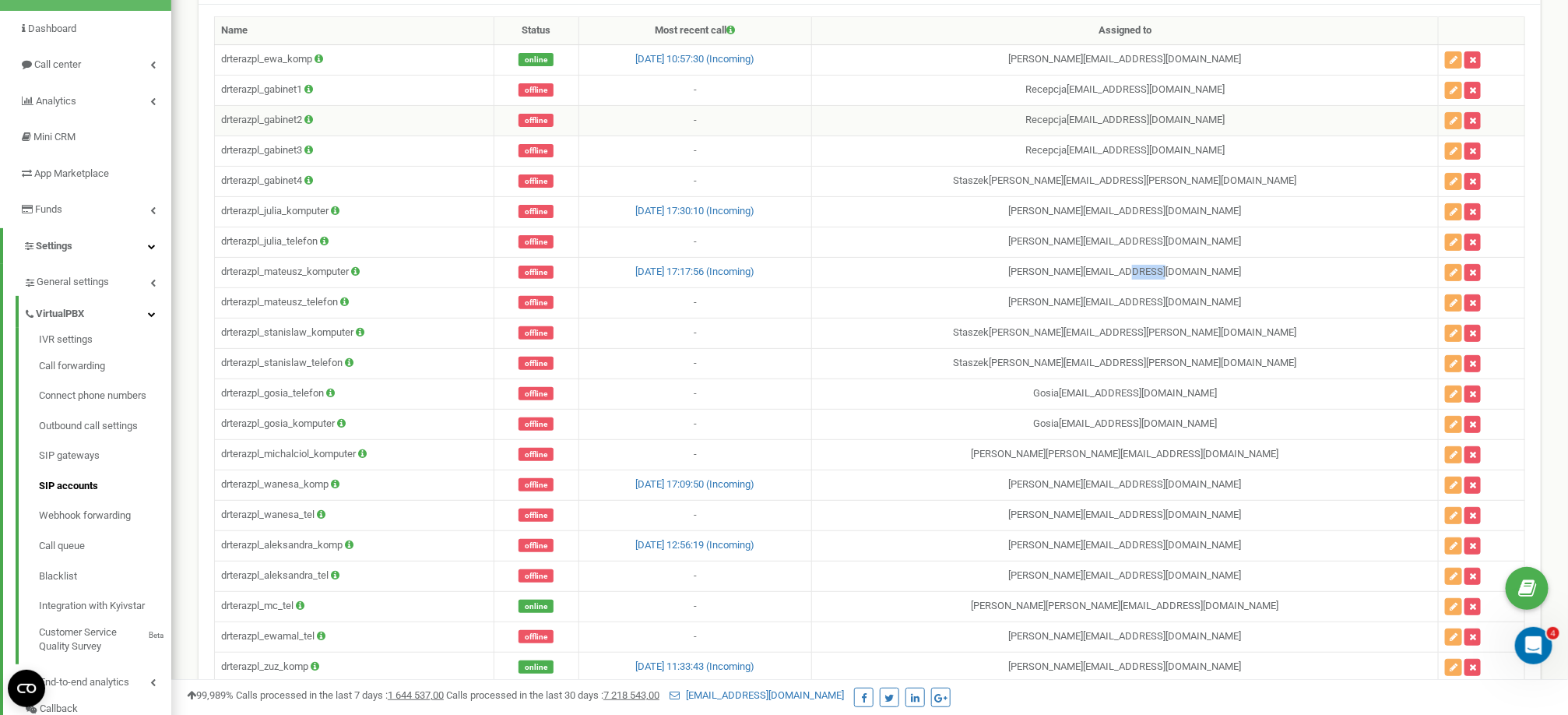 scroll, scrollTop: 118, scrollLeft: 0, axis: vertical 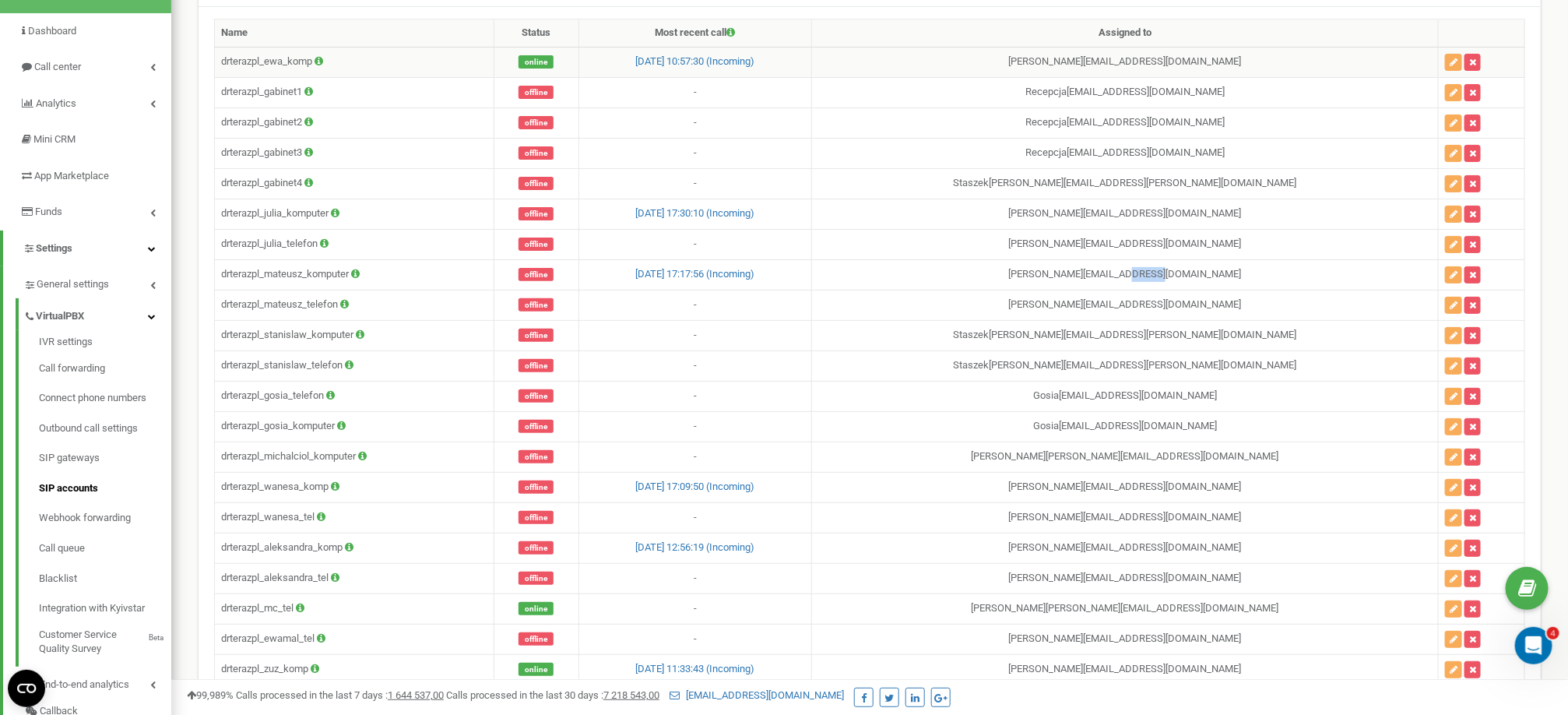 drag, startPoint x: 1189, startPoint y: 65, endPoint x: 956, endPoint y: 65, distance: 233 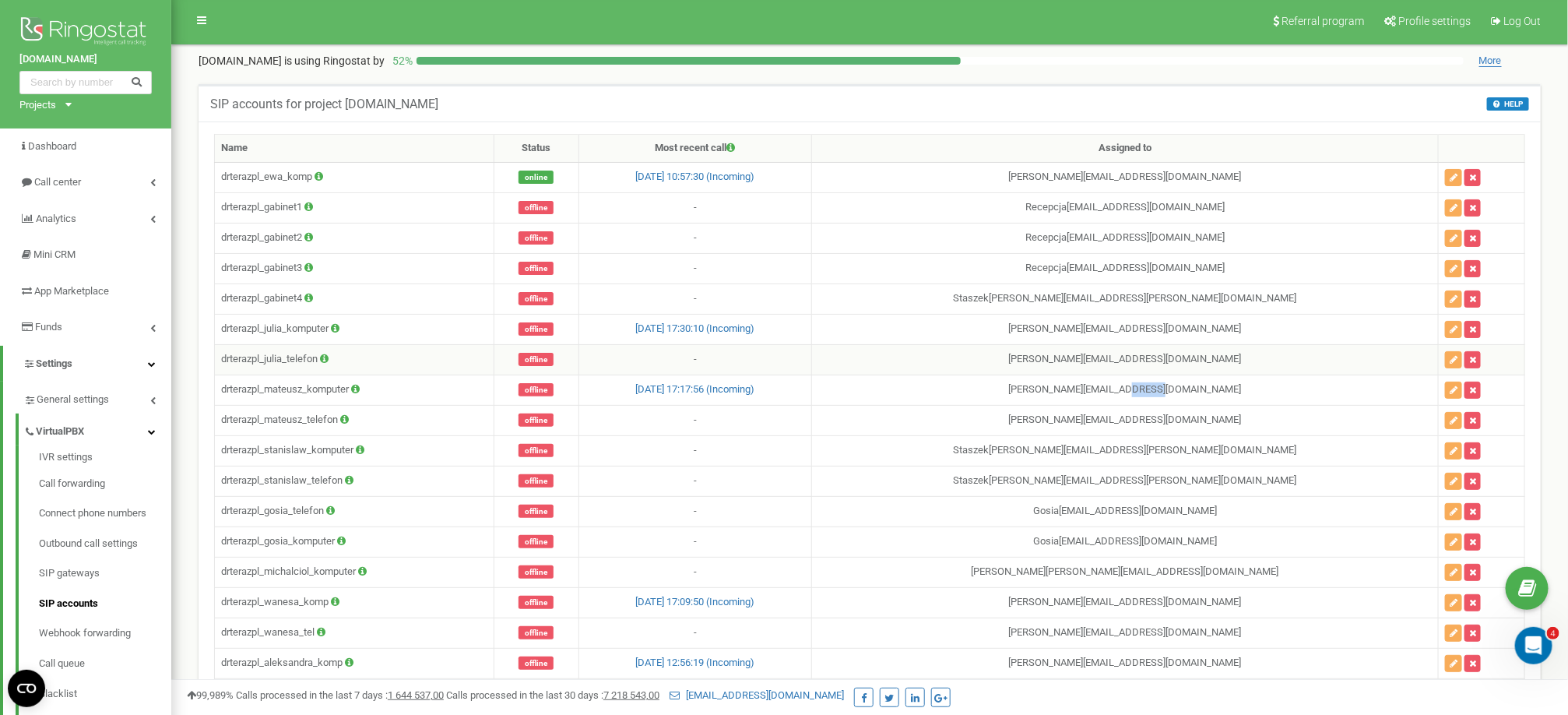 scroll, scrollTop: 1, scrollLeft: 0, axis: vertical 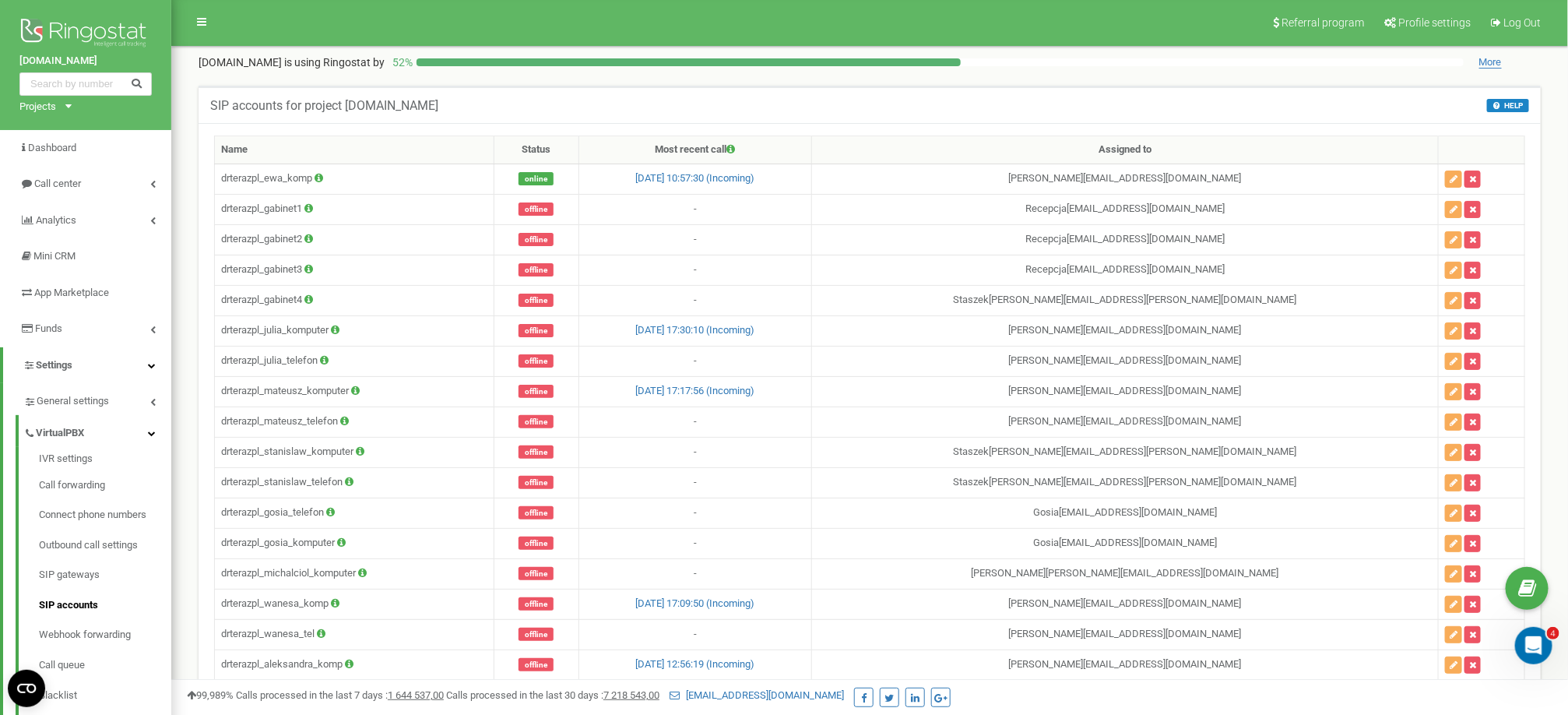 click on "SIP accounts for project [DOMAIN_NAME]
HELP
HELP
Here, you can create and configure SIP accounts for outgoing communication. For inbound calls, please specify your SIP account in the call forwarding scheme settings." at bounding box center [870, 104] 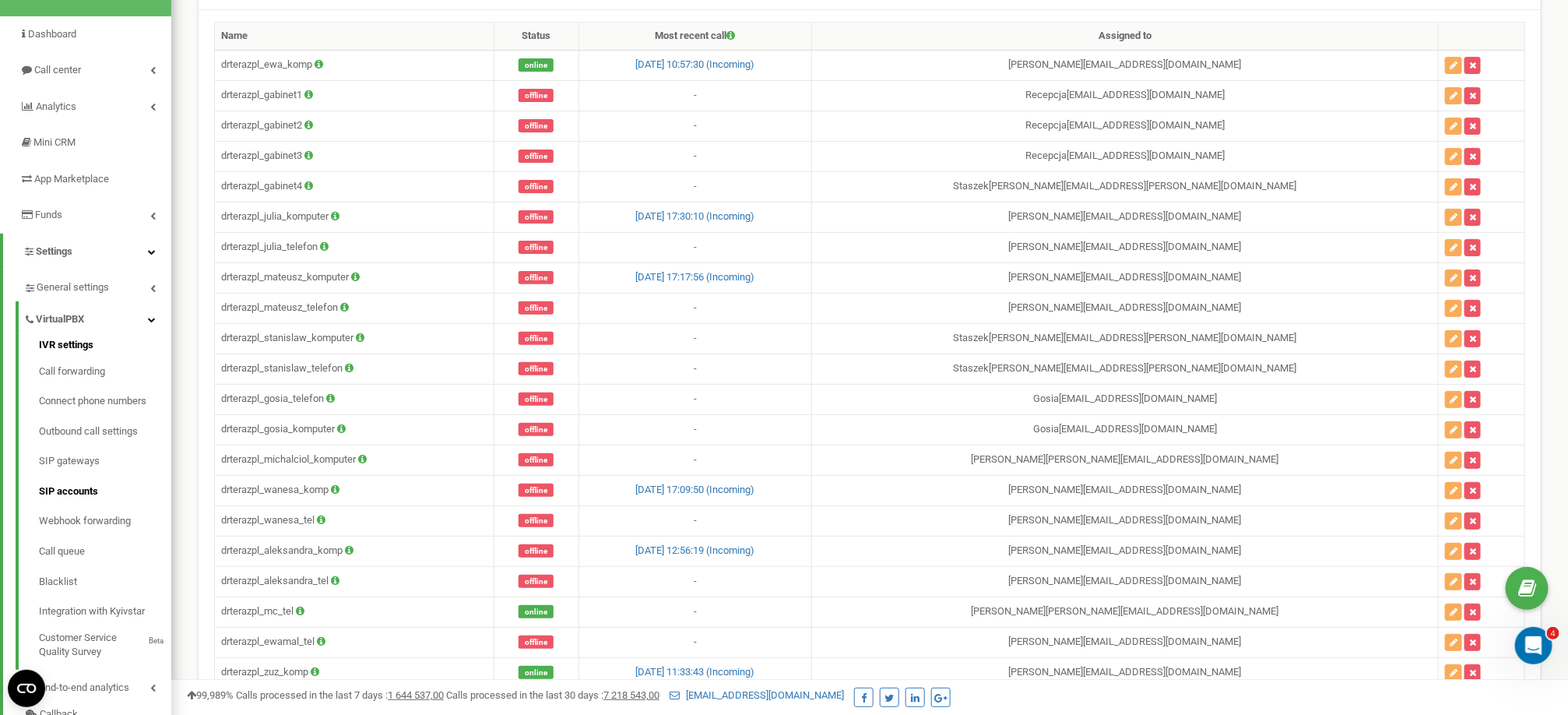 scroll, scrollTop: 0, scrollLeft: 0, axis: both 